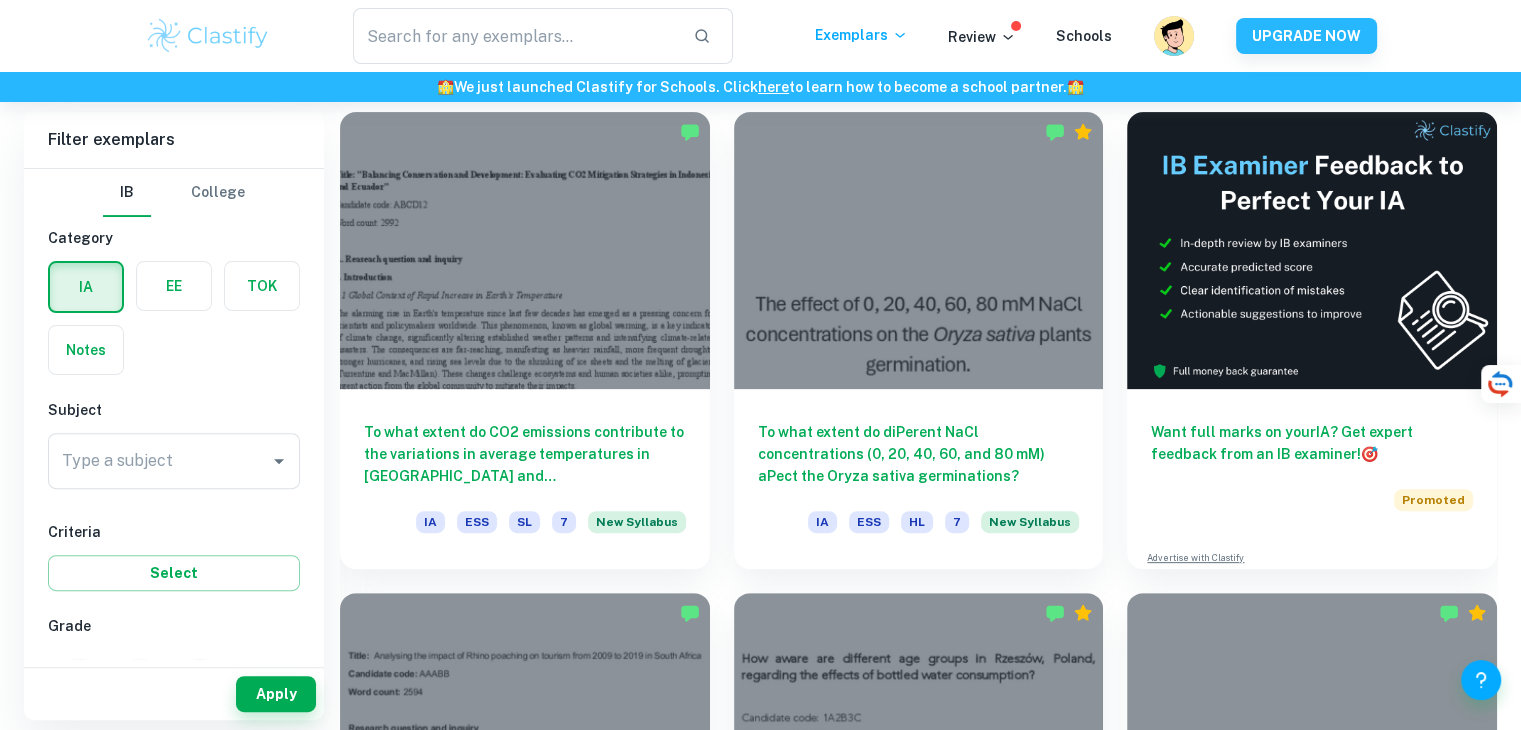 scroll, scrollTop: 560, scrollLeft: 0, axis: vertical 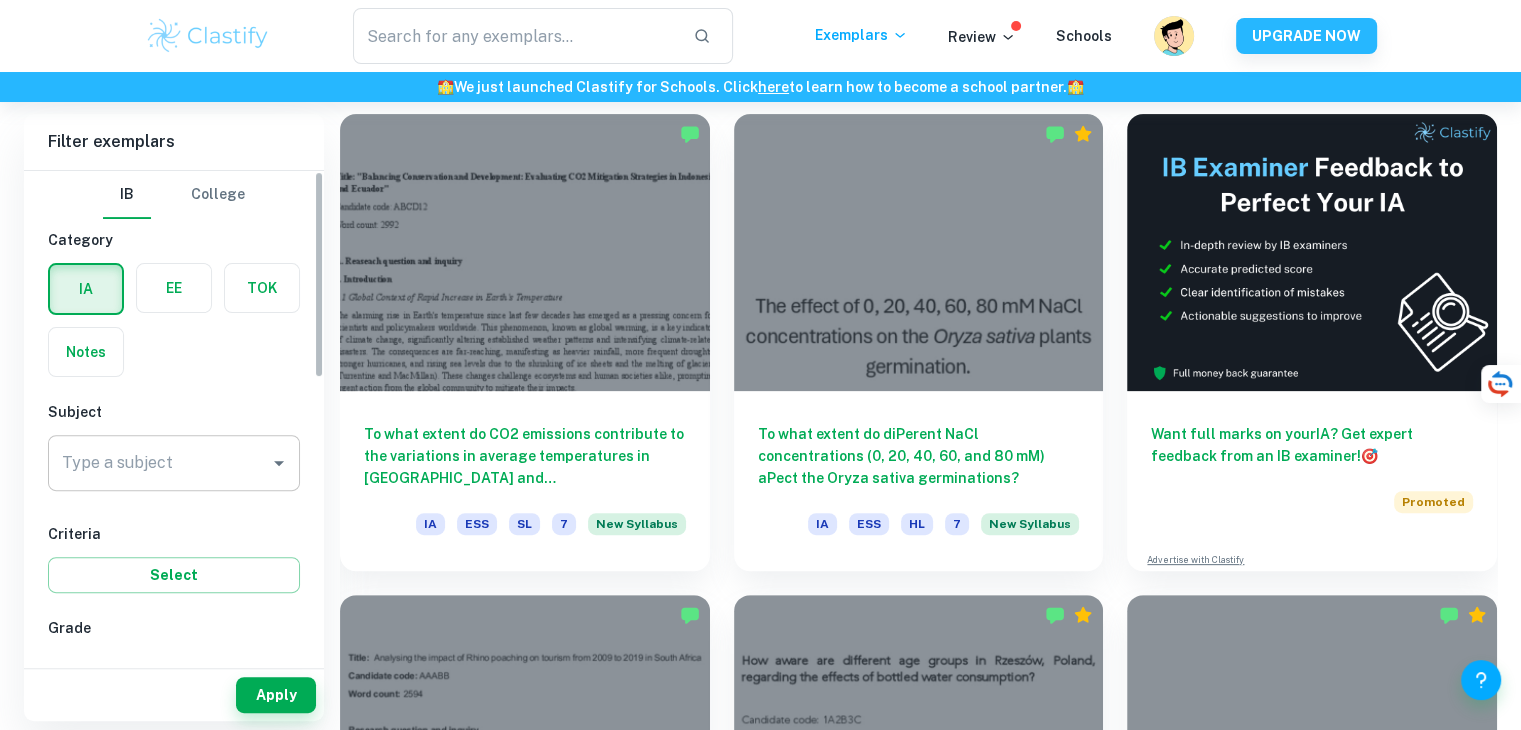 click on "Type a subject" at bounding box center [174, 463] 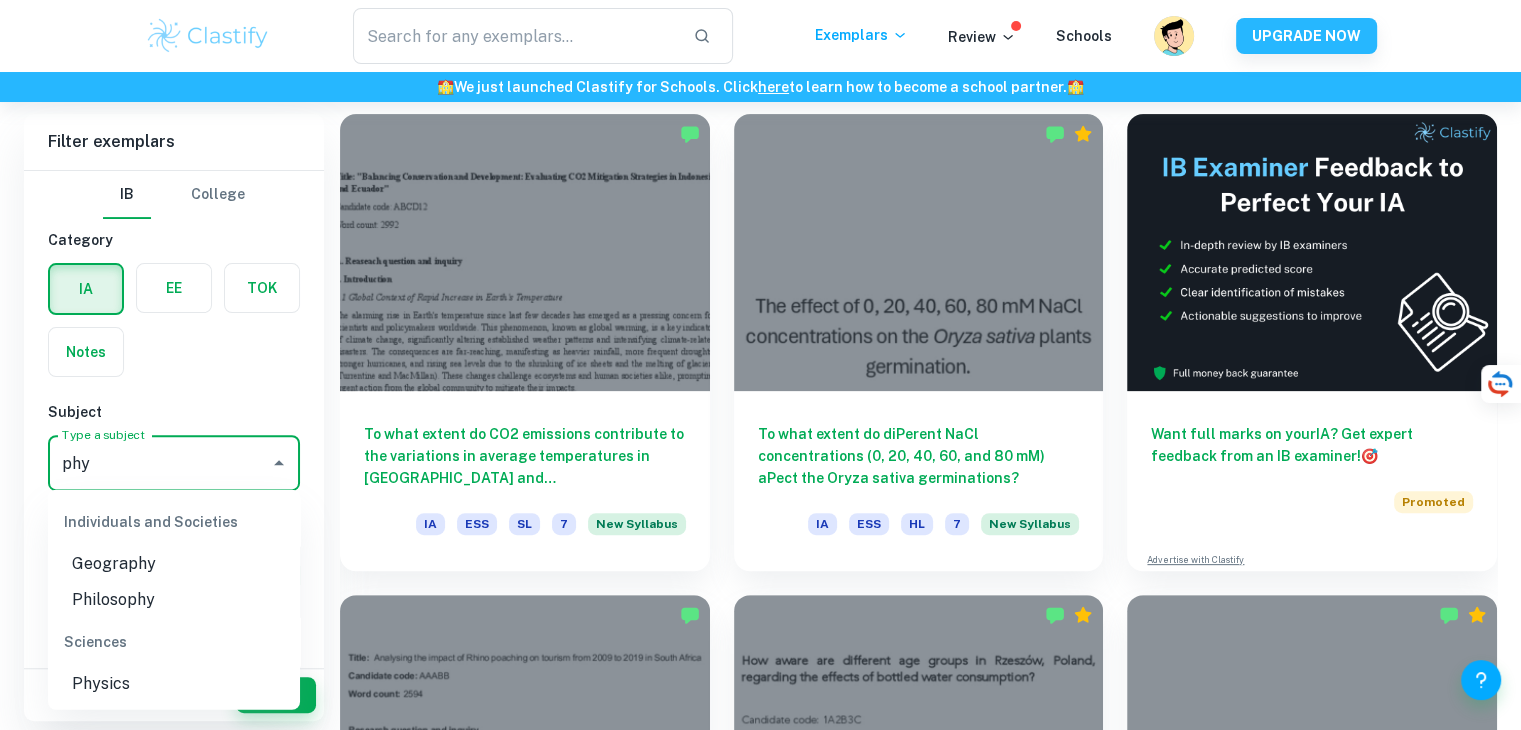 click on "Physics" at bounding box center (174, 684) 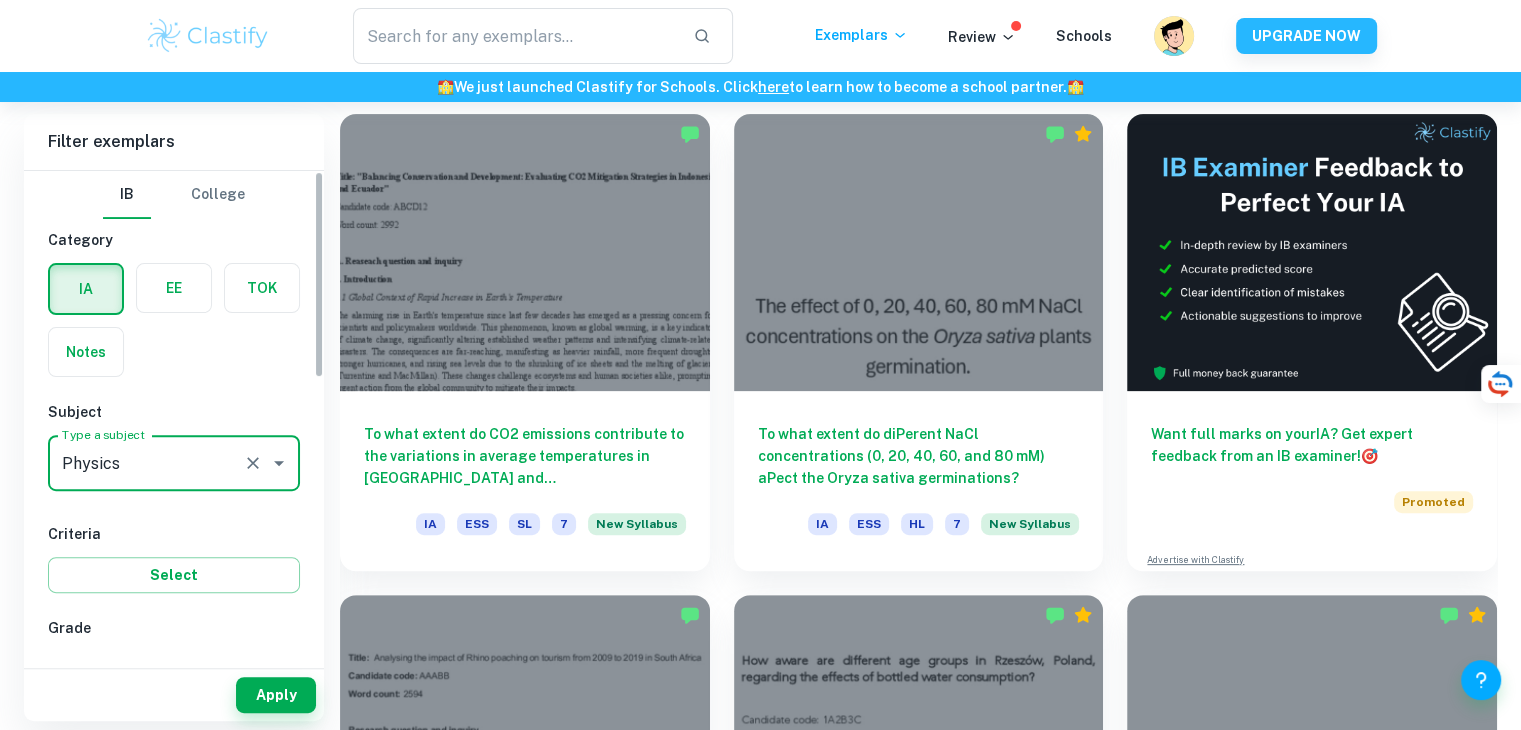 type on "Physics" 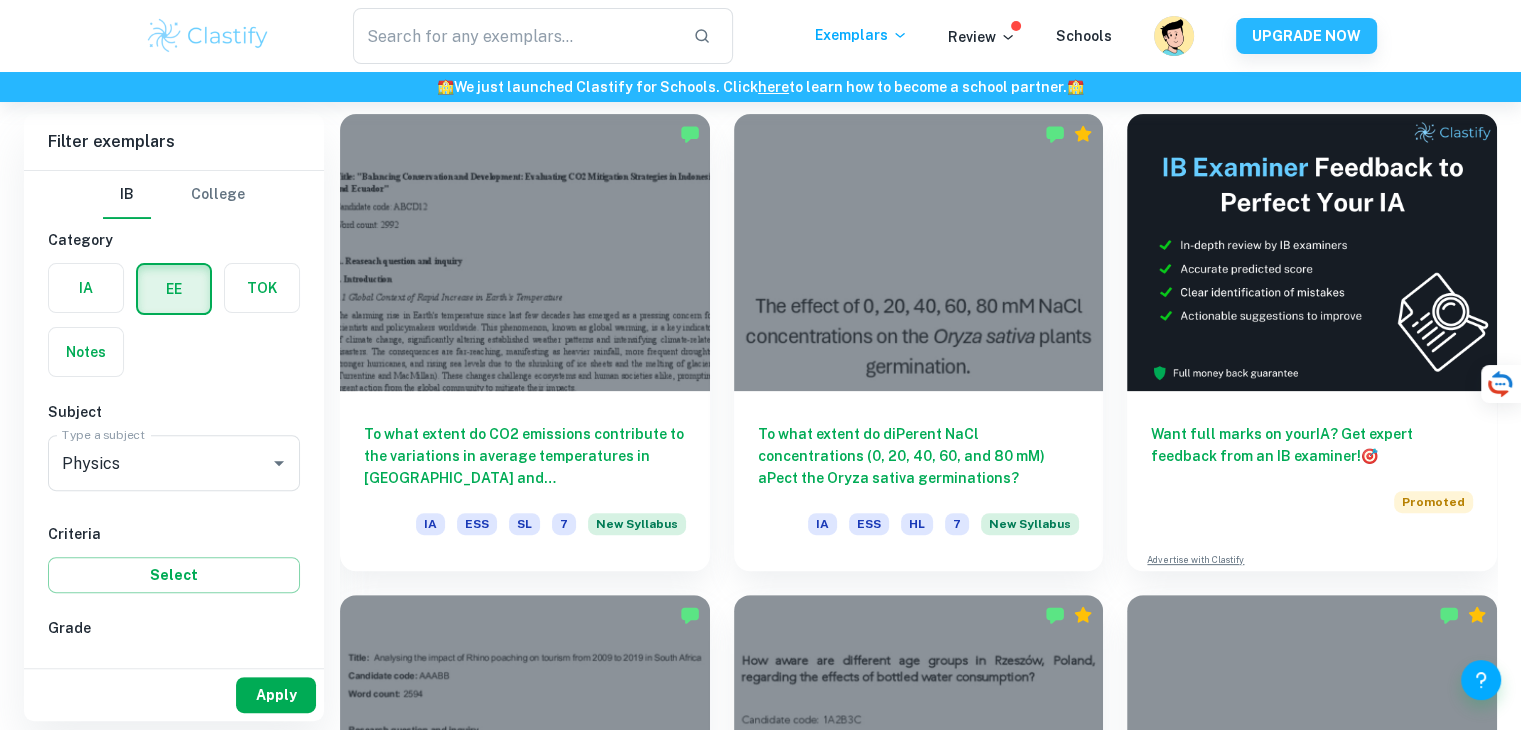 click on "Apply" at bounding box center (276, 695) 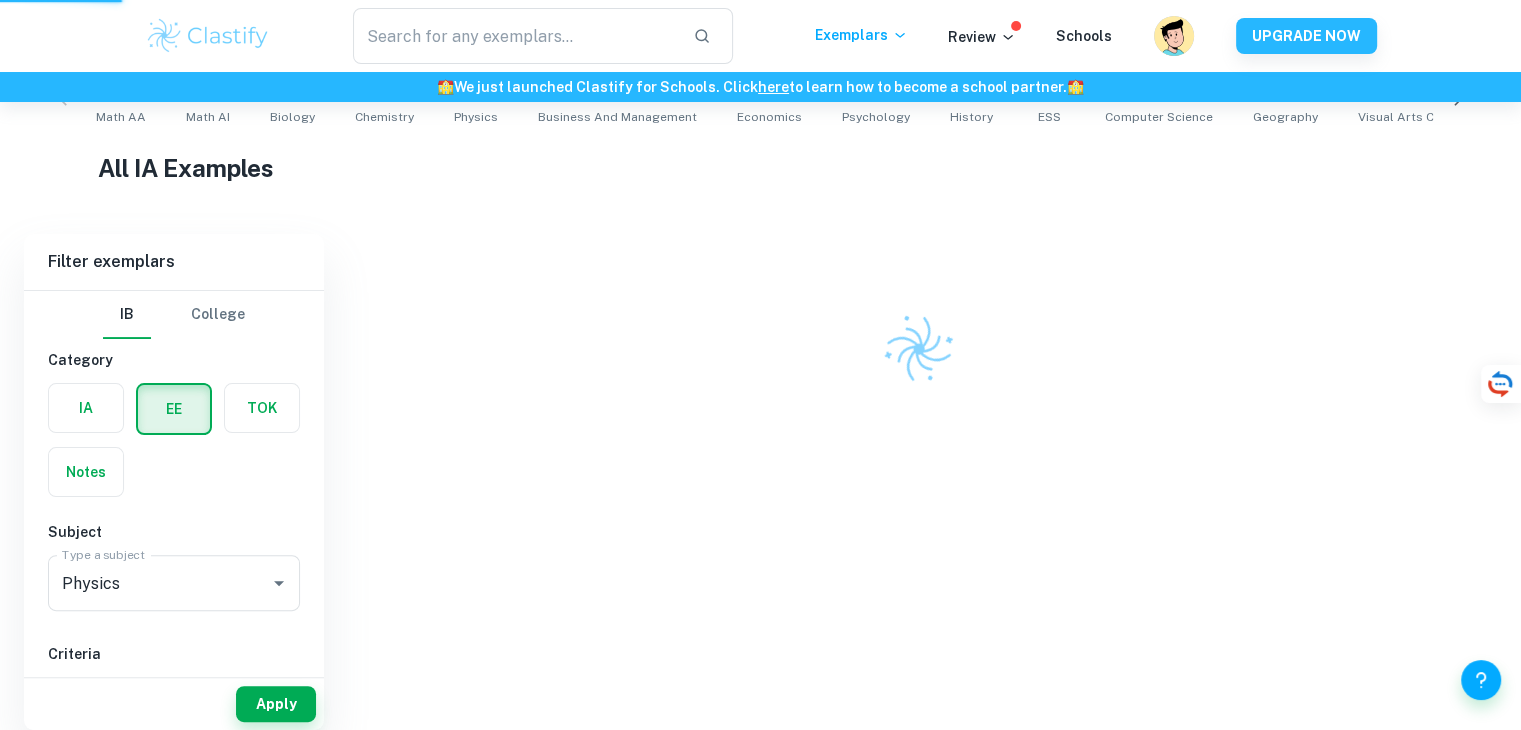 scroll, scrollTop: 339, scrollLeft: 0, axis: vertical 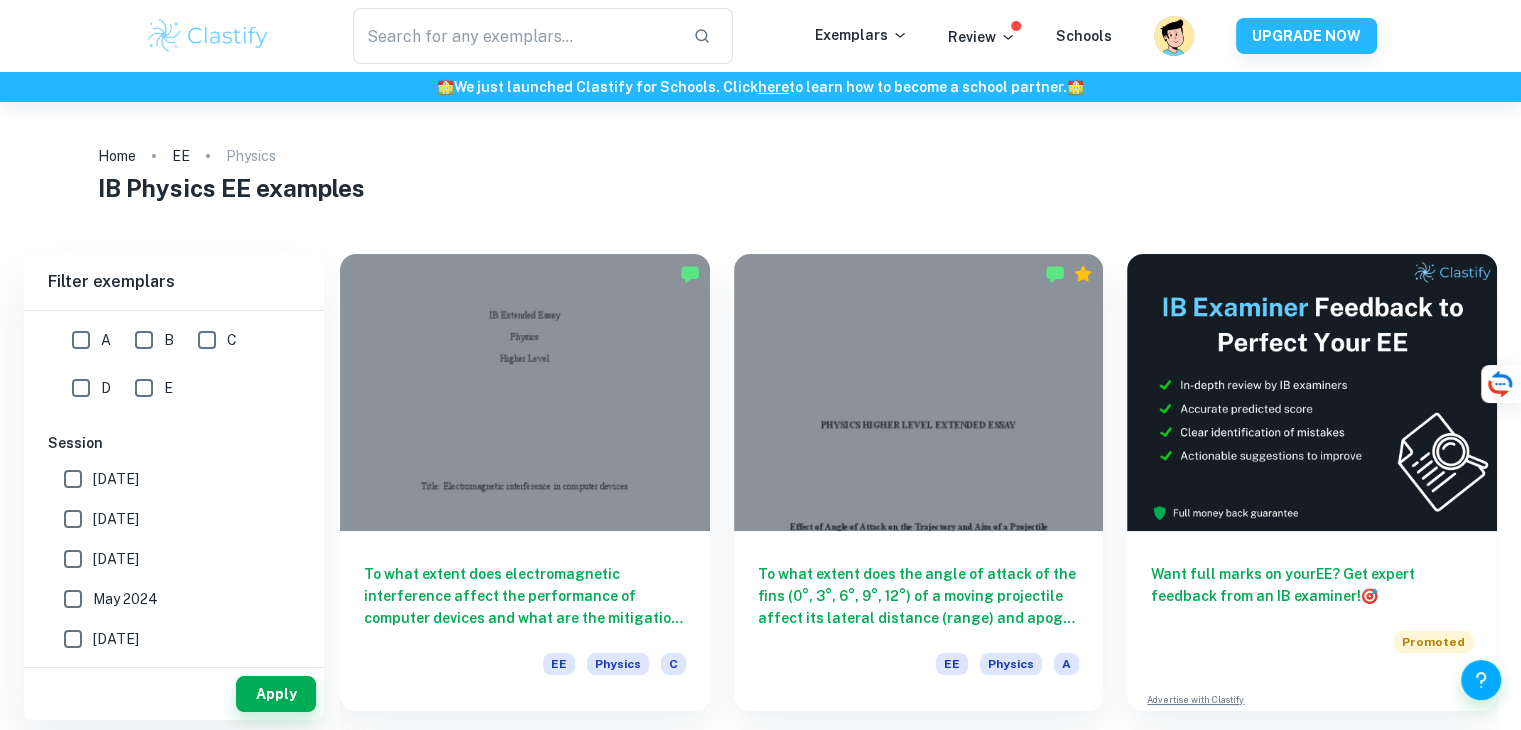 click on "[DATE]" at bounding box center [73, 479] 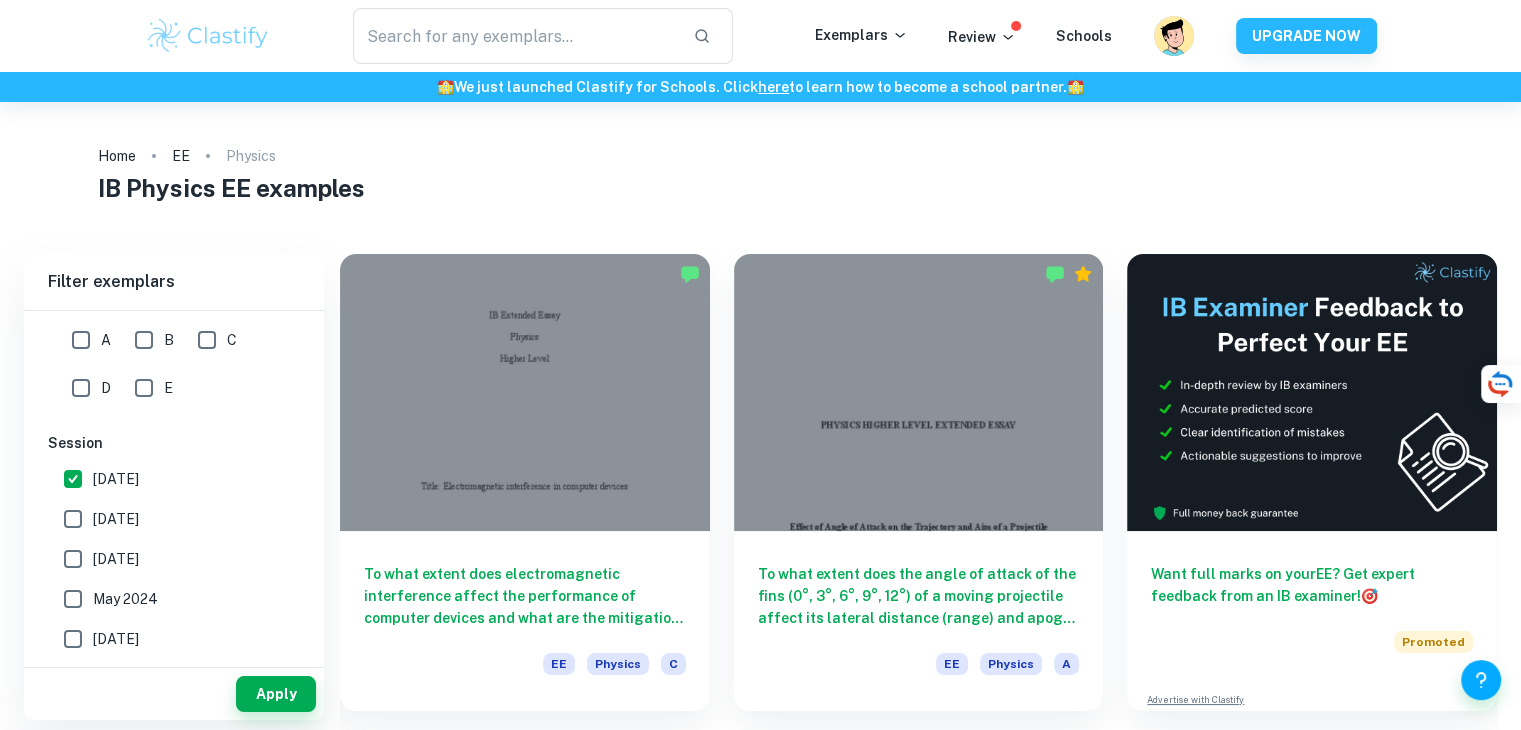click on "[DATE]" at bounding box center (73, 519) 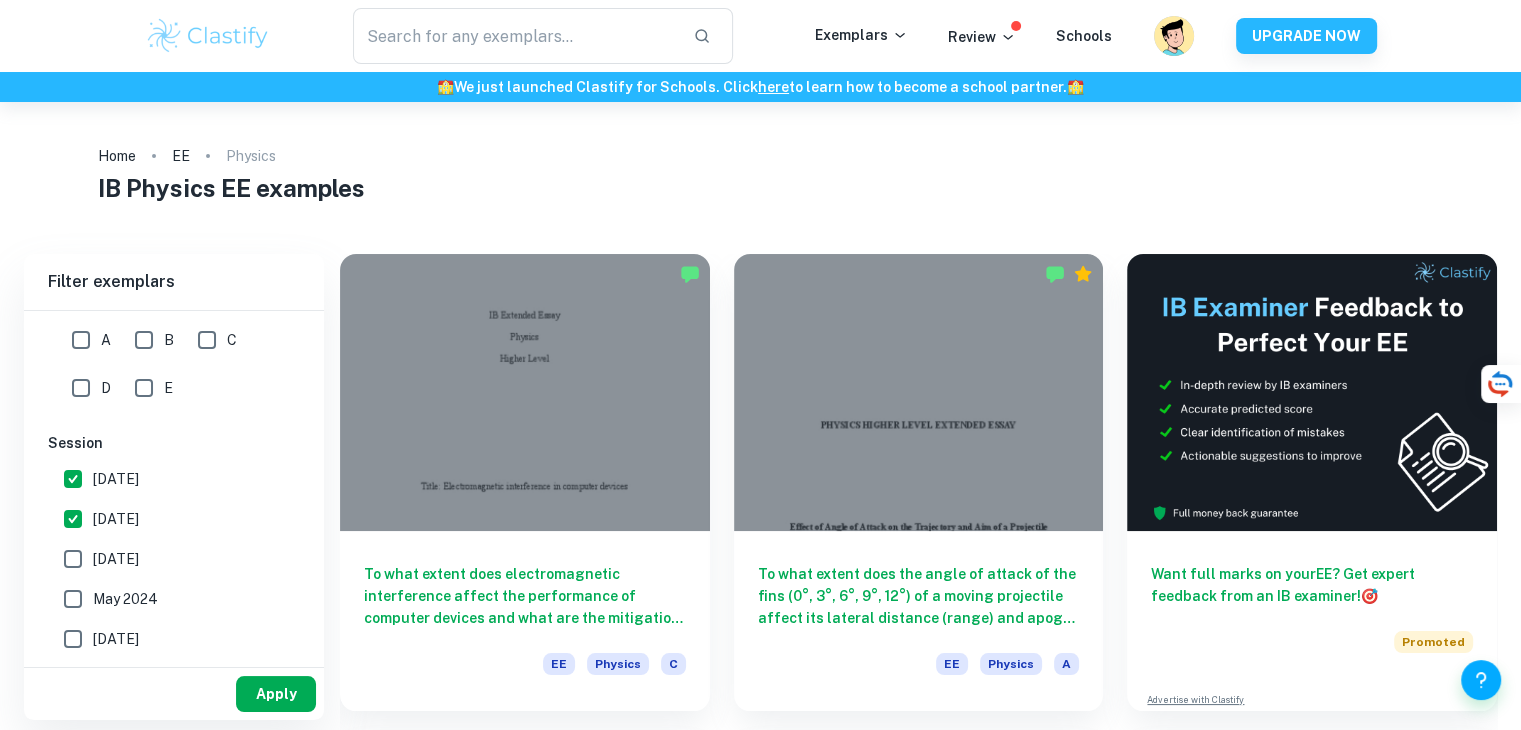 click on "Apply" at bounding box center (276, 694) 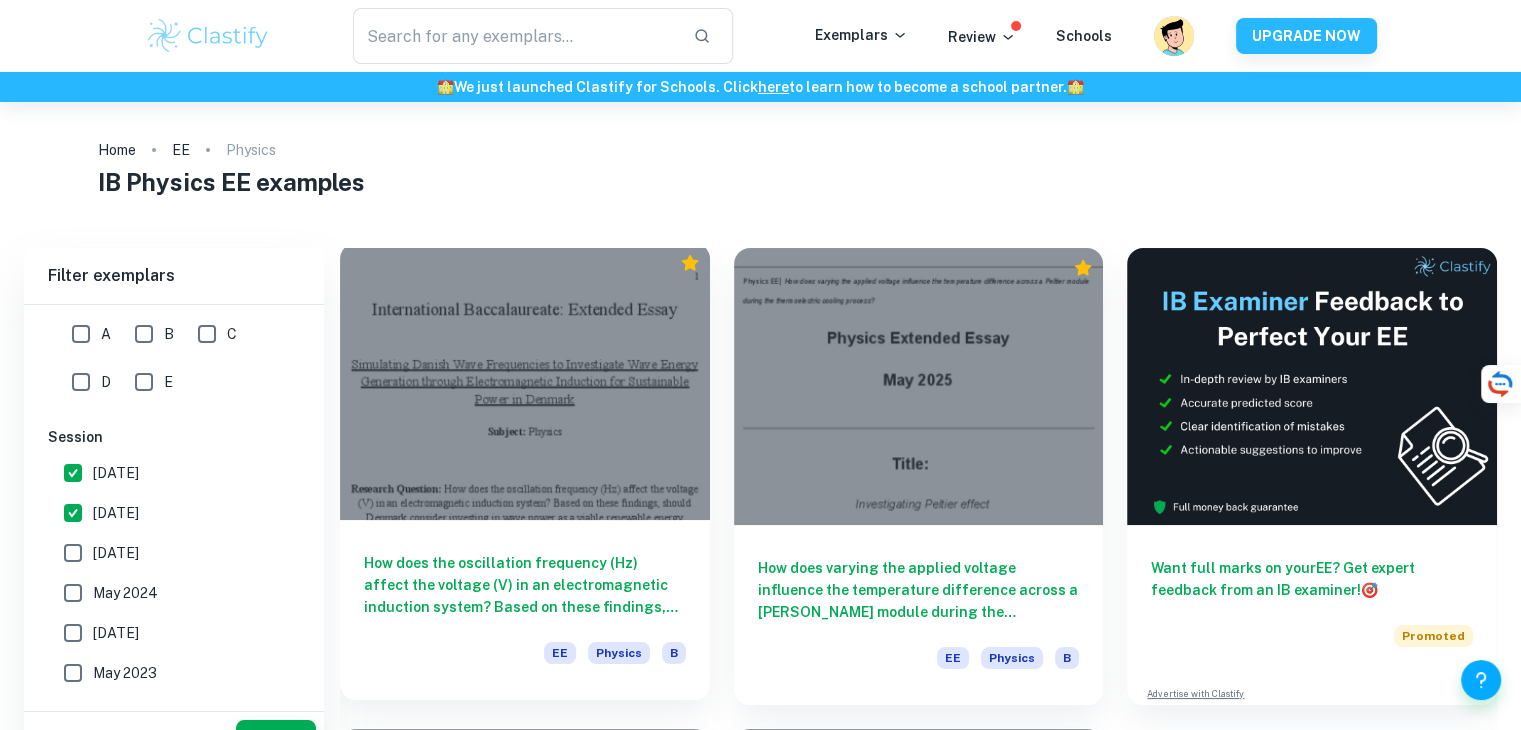 scroll, scrollTop: 0, scrollLeft: 0, axis: both 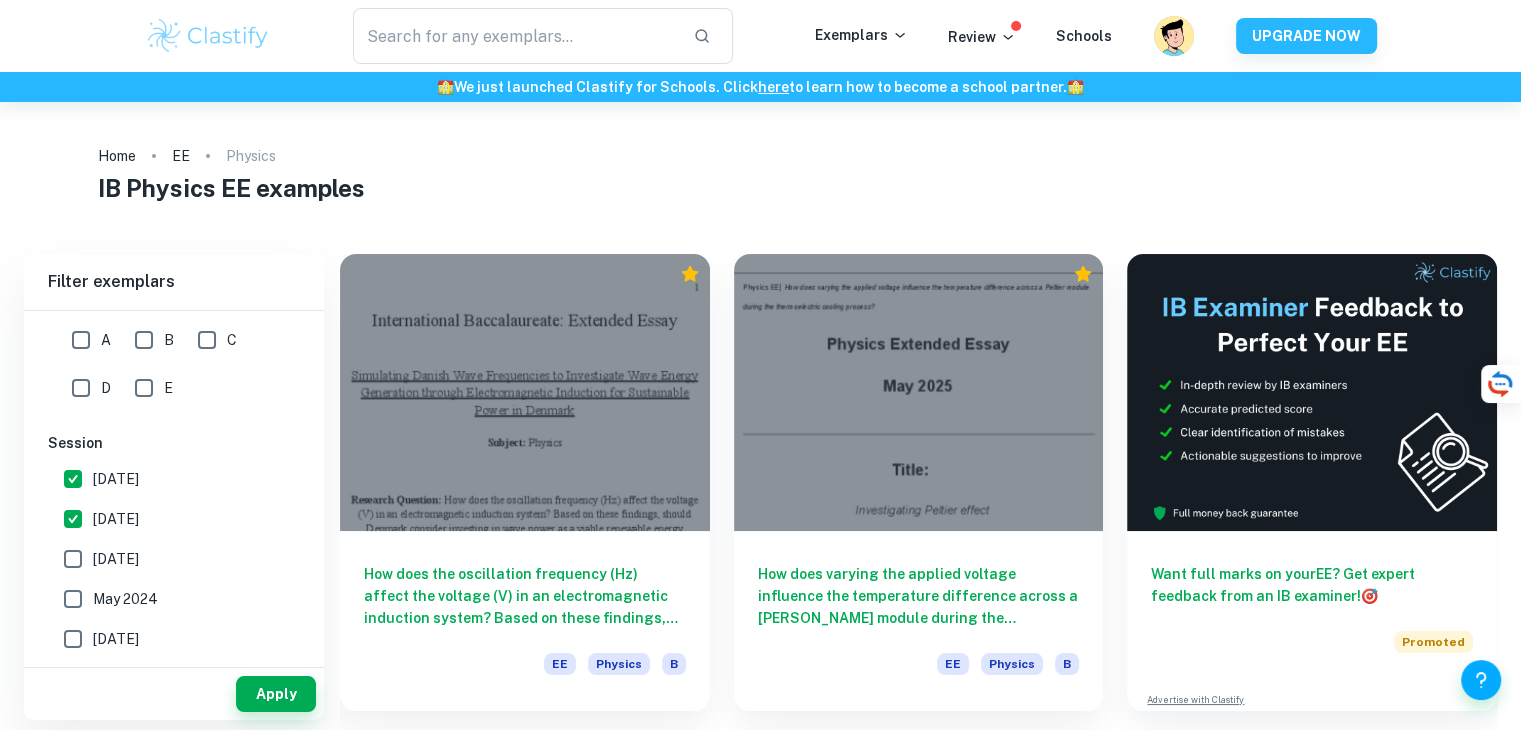 click on "[DATE]" at bounding box center [73, 479] 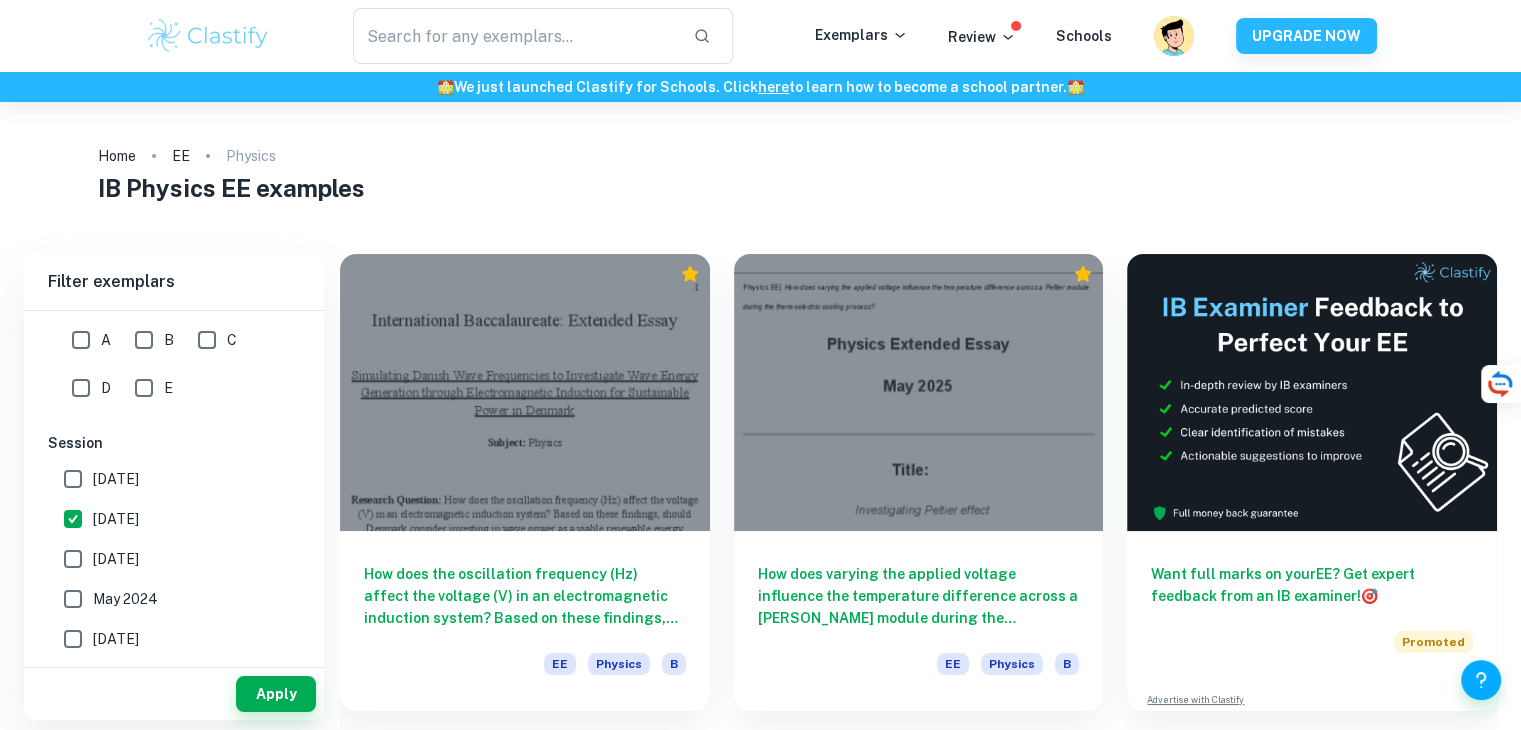 click on "[DATE]" at bounding box center [73, 519] 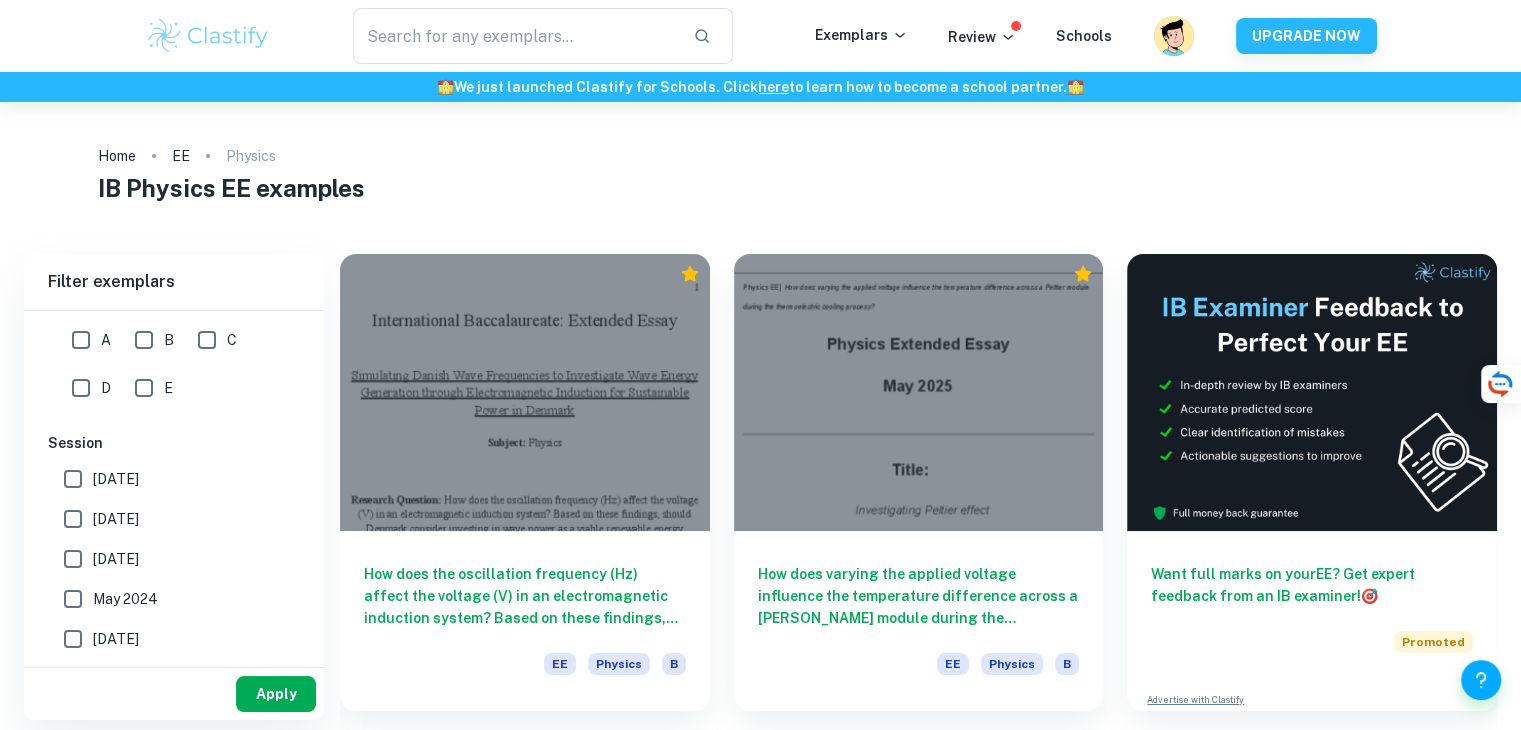click on "Apply" at bounding box center (276, 694) 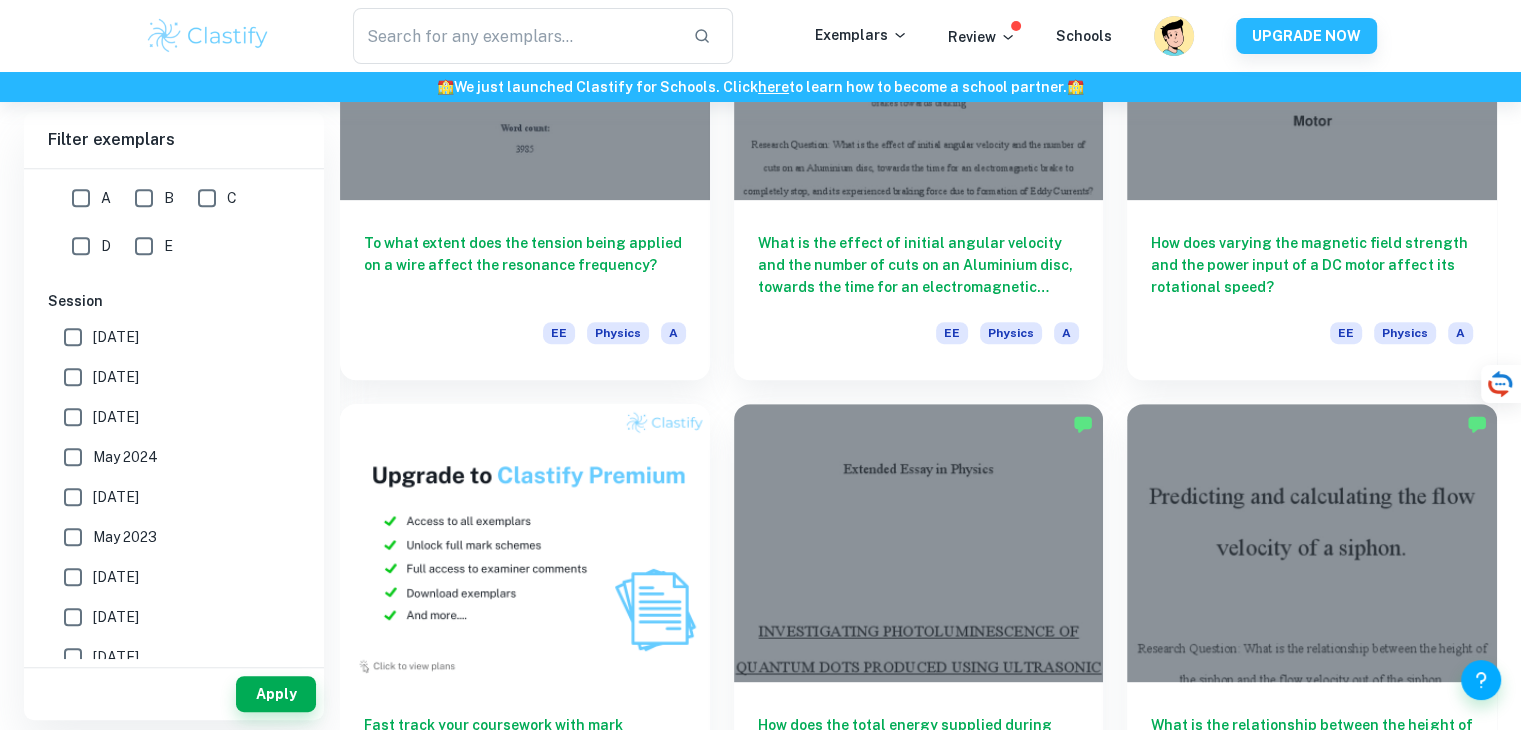 scroll, scrollTop: 0, scrollLeft: 0, axis: both 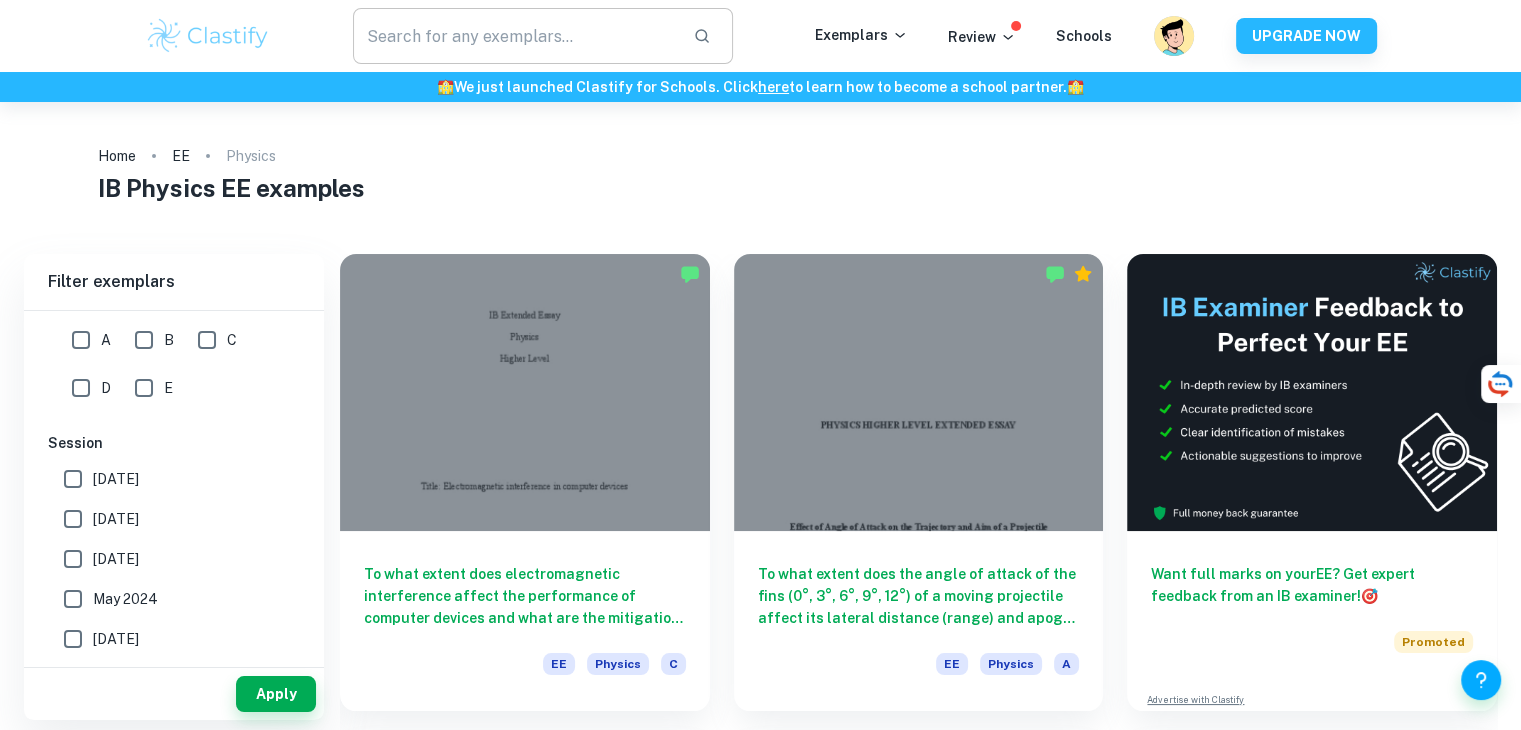 click at bounding box center (515, 36) 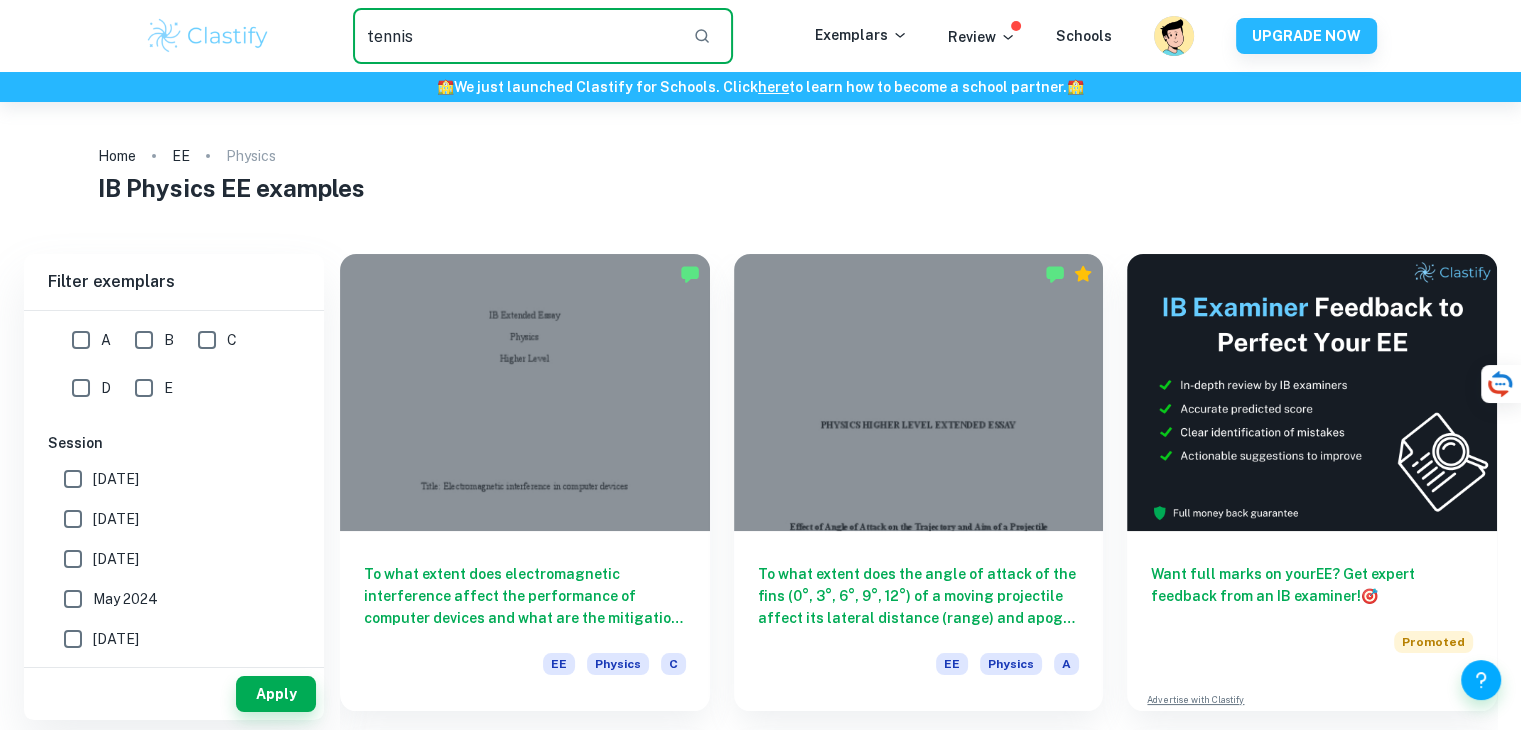 type on "tennis" 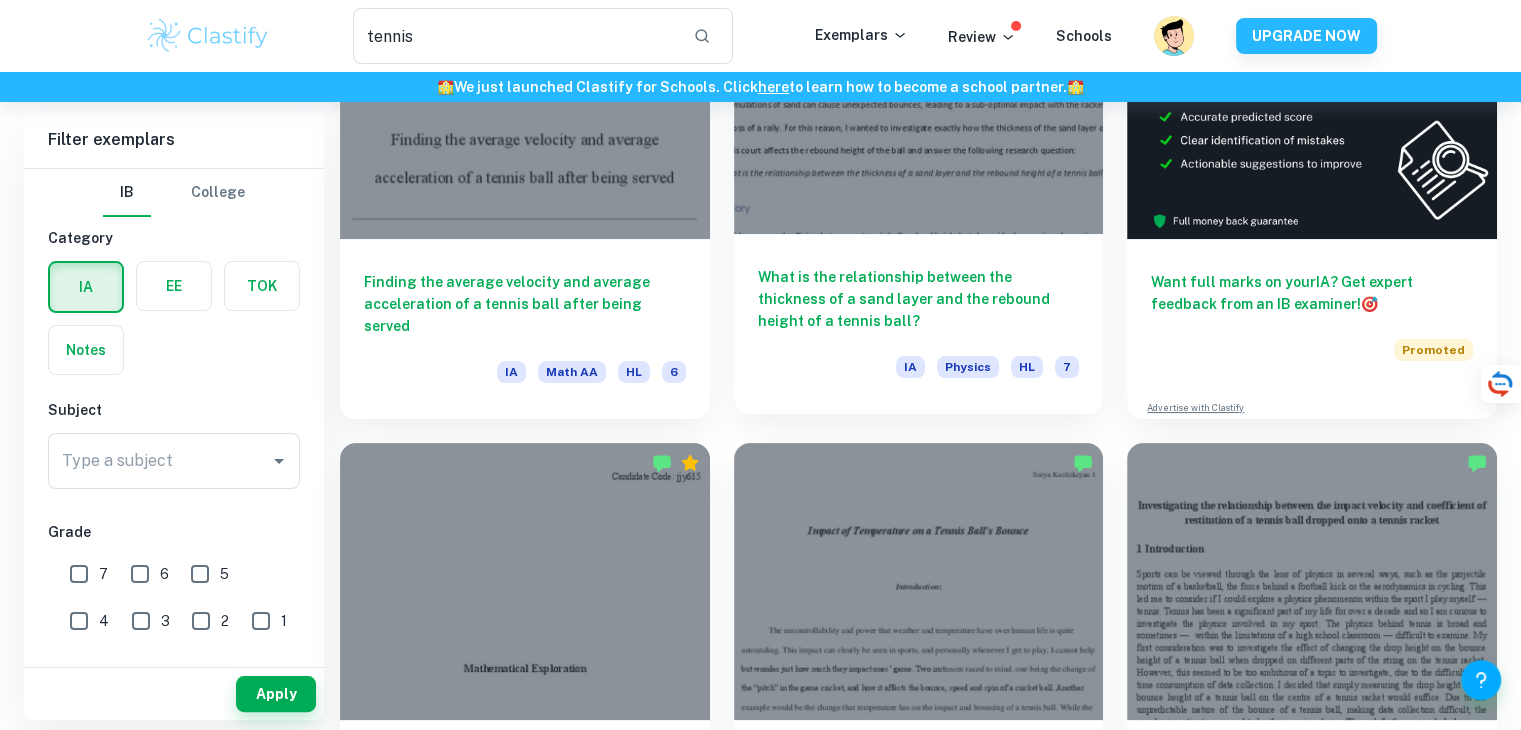 scroll, scrollTop: 255, scrollLeft: 0, axis: vertical 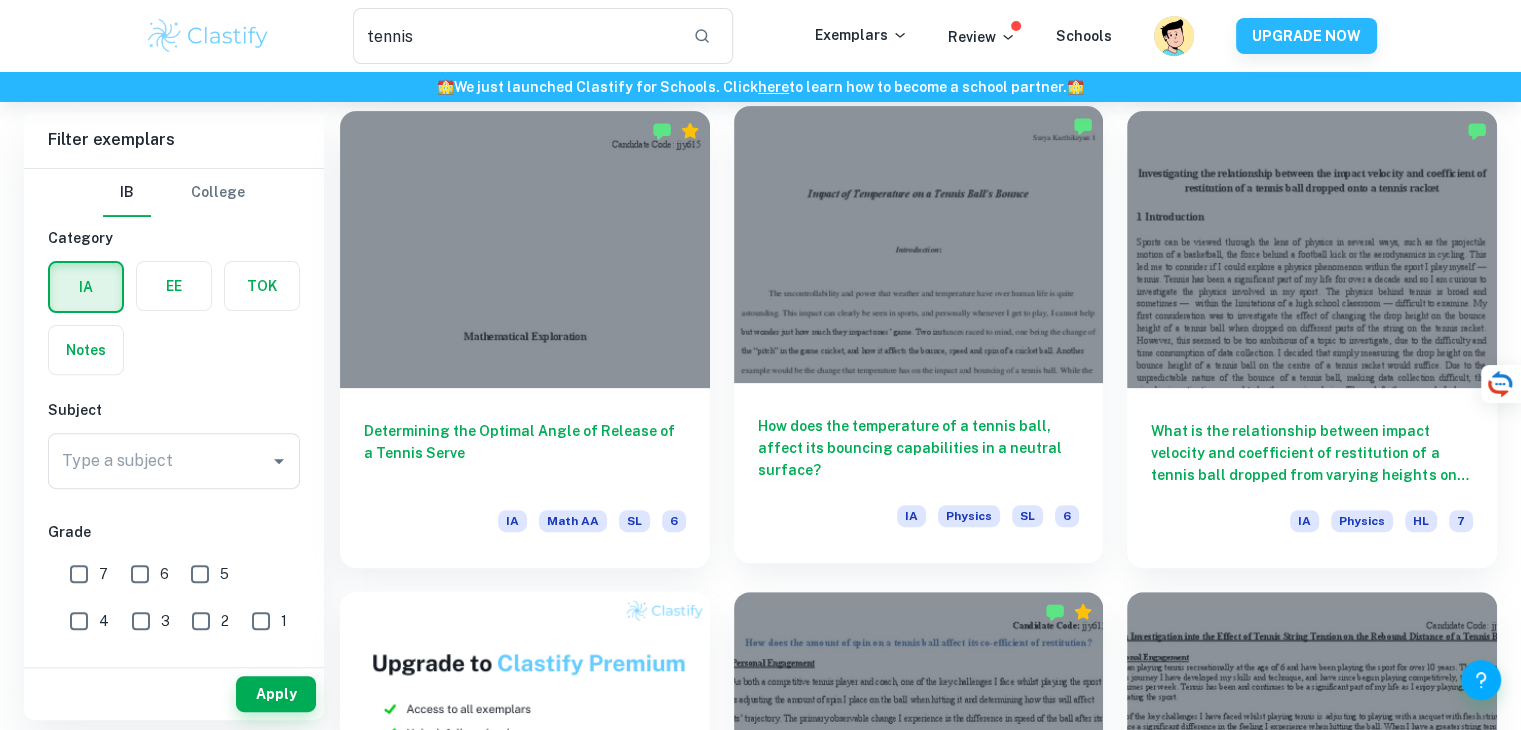 click on "How does the temperature of a tennis ball, affect its bouncing capabilities in a neutral surface?" at bounding box center (919, 448) 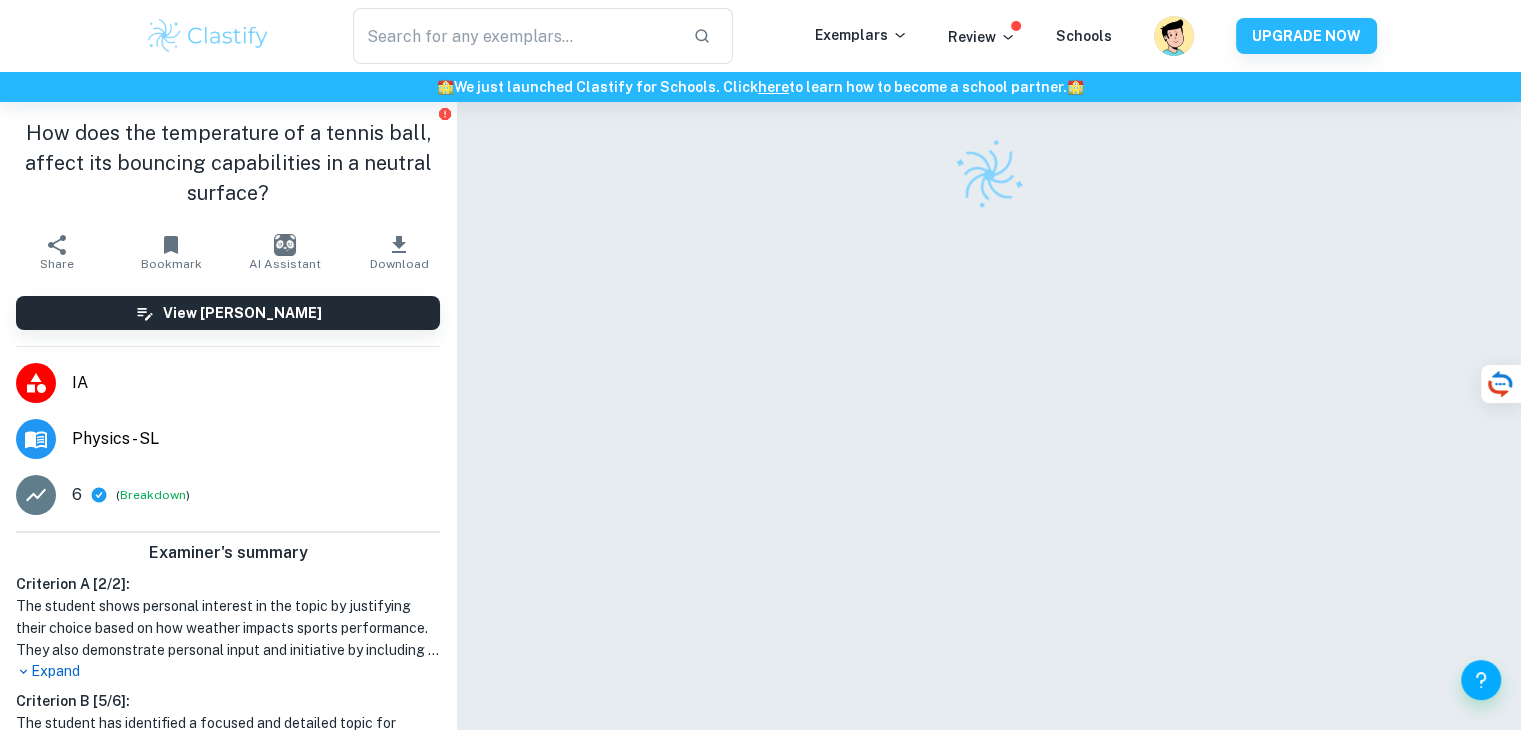 scroll, scrollTop: 52, scrollLeft: 0, axis: vertical 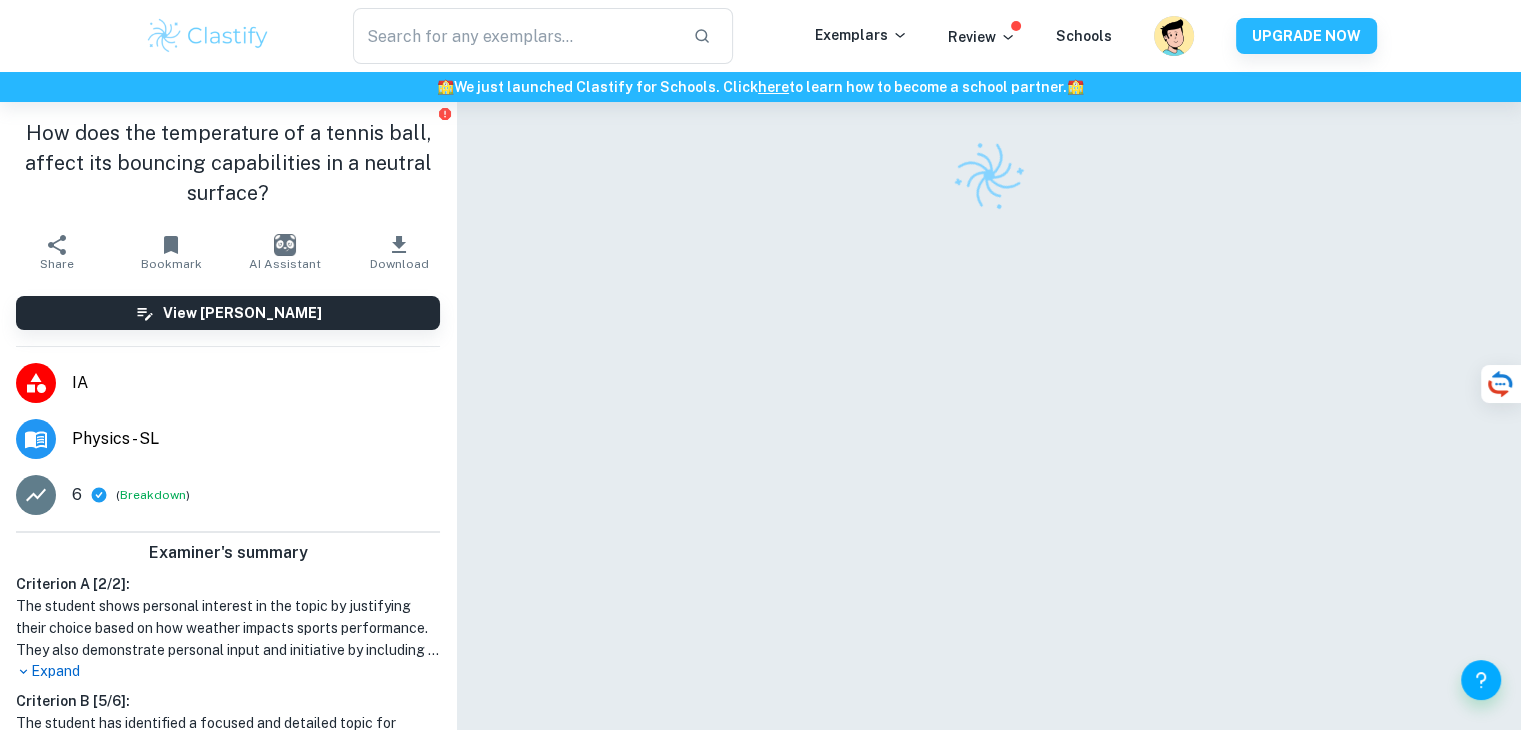 type on "tennis" 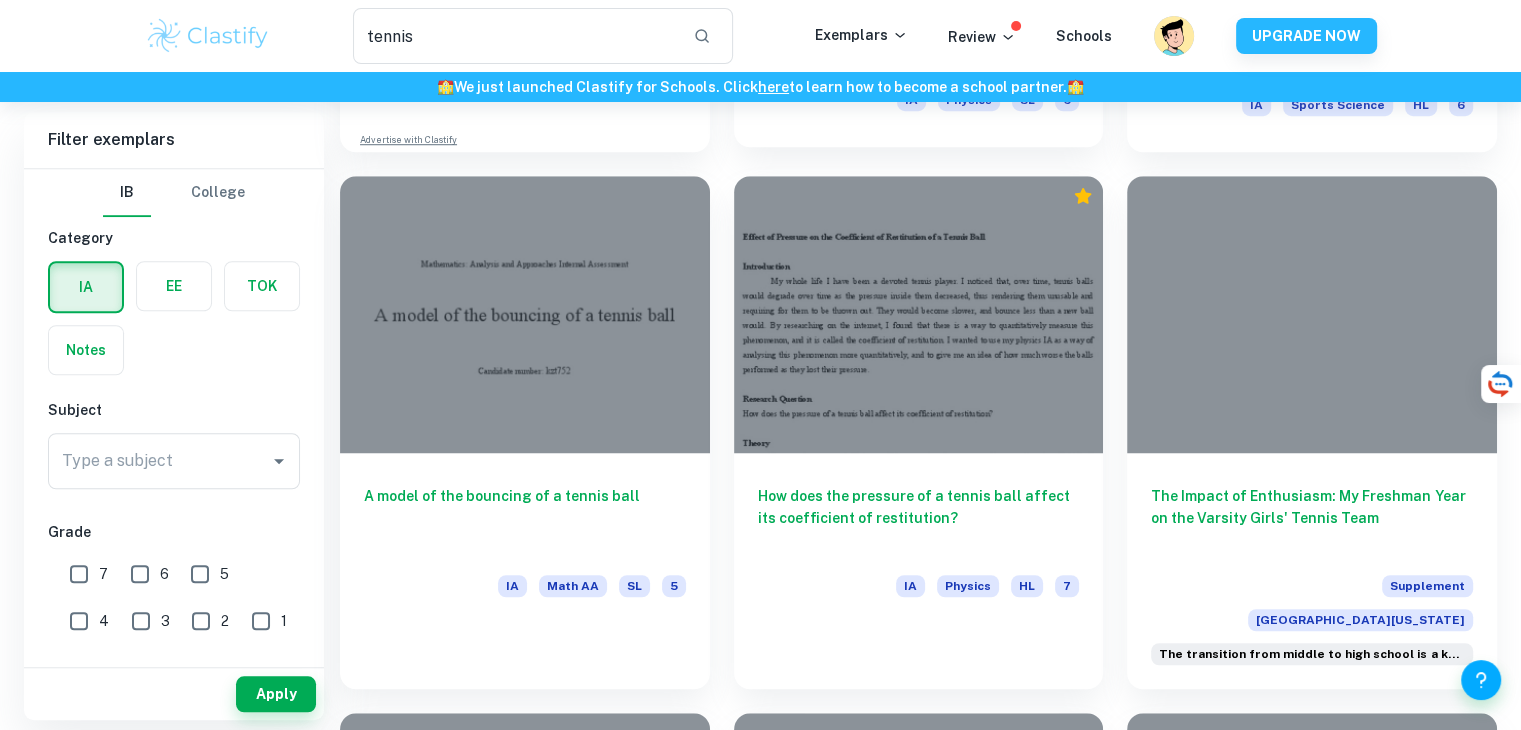 scroll, scrollTop: 1489, scrollLeft: 0, axis: vertical 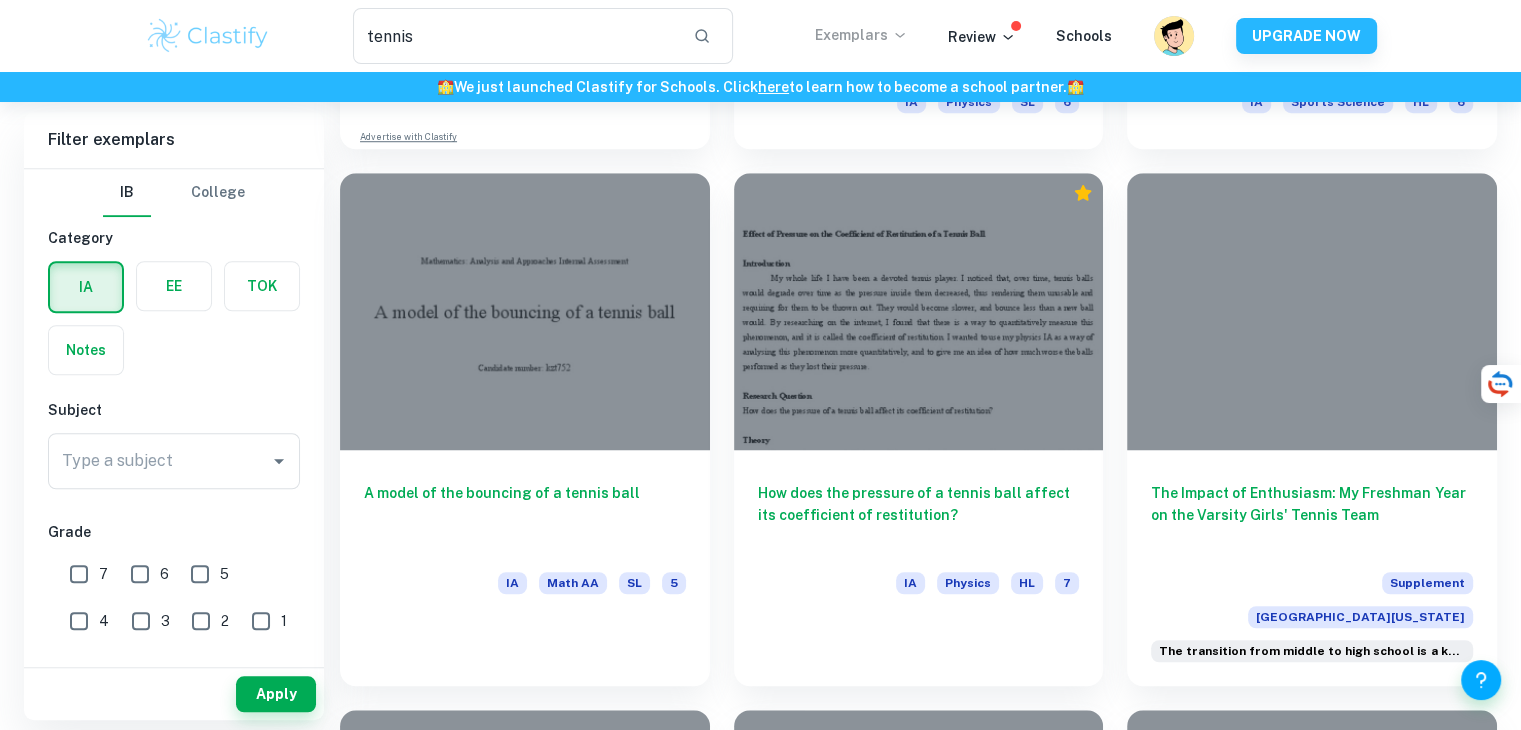 click on "Exemplars" at bounding box center [861, 35] 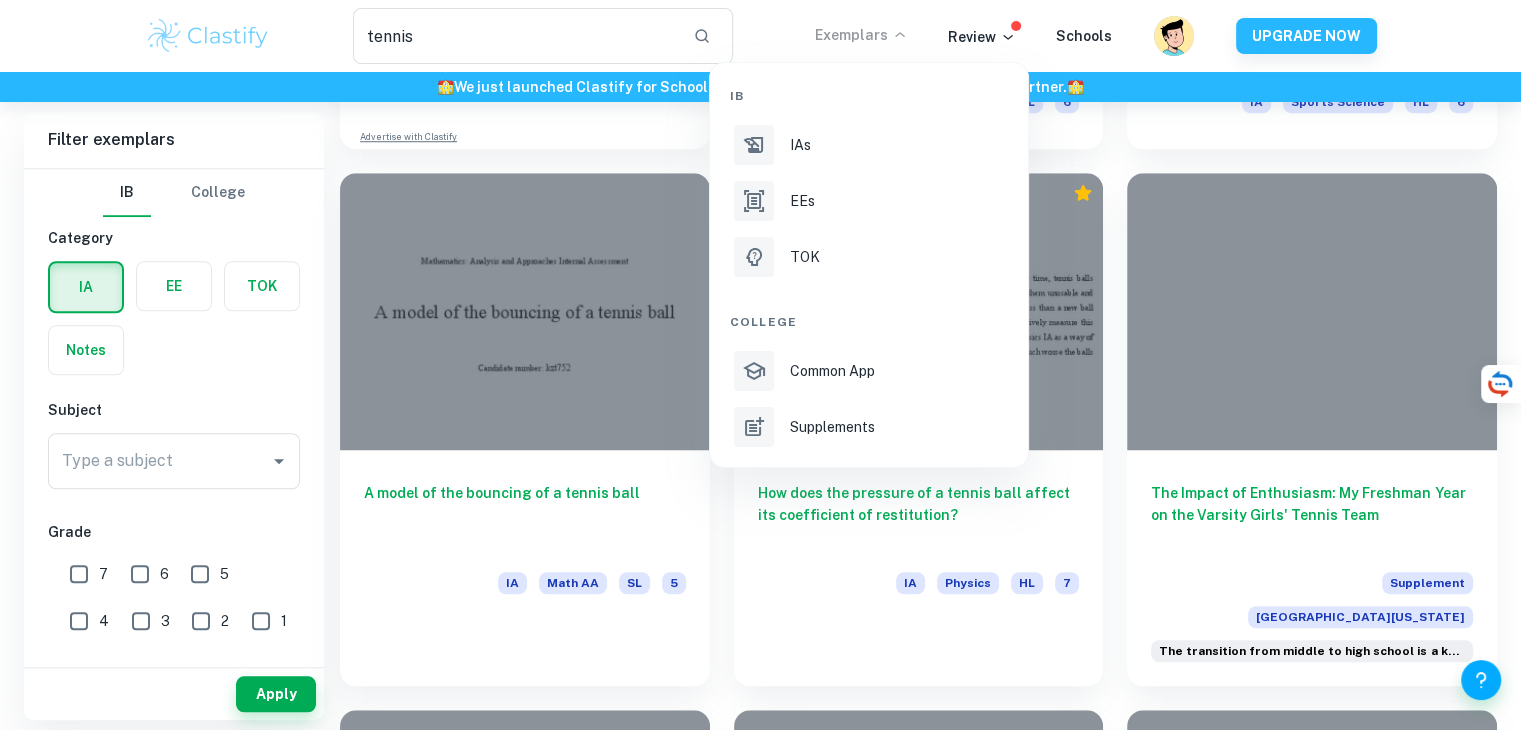 click at bounding box center (760, 365) 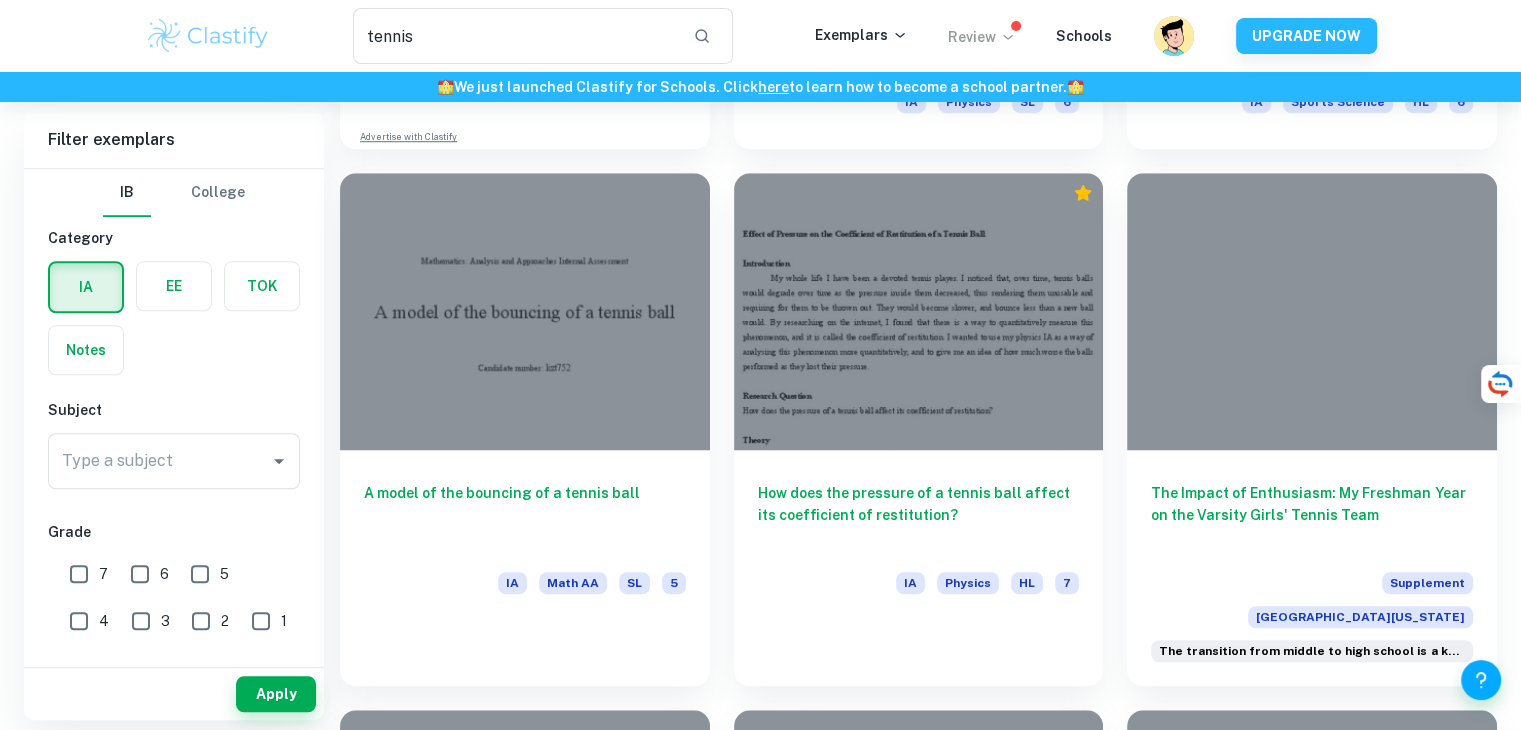 click 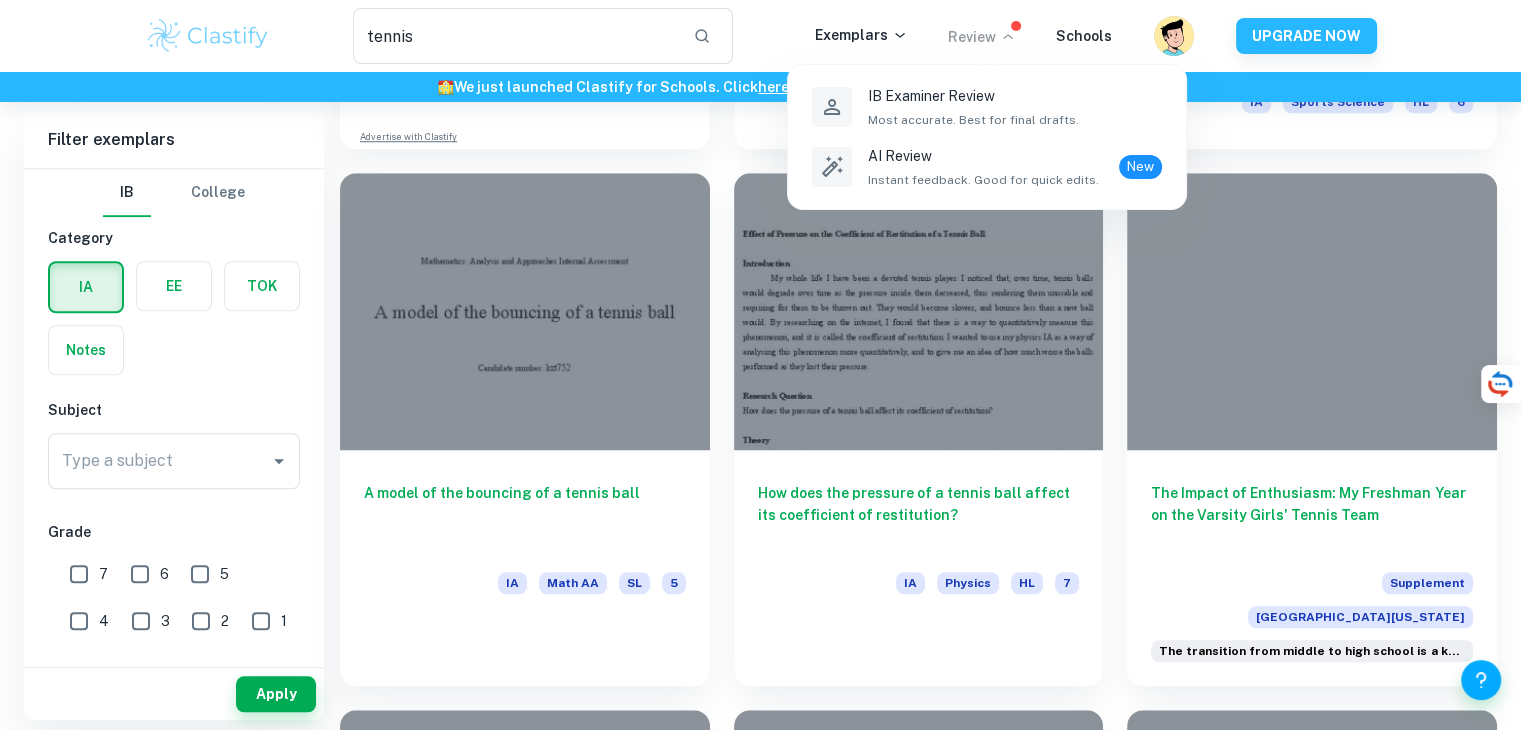 click at bounding box center (760, 365) 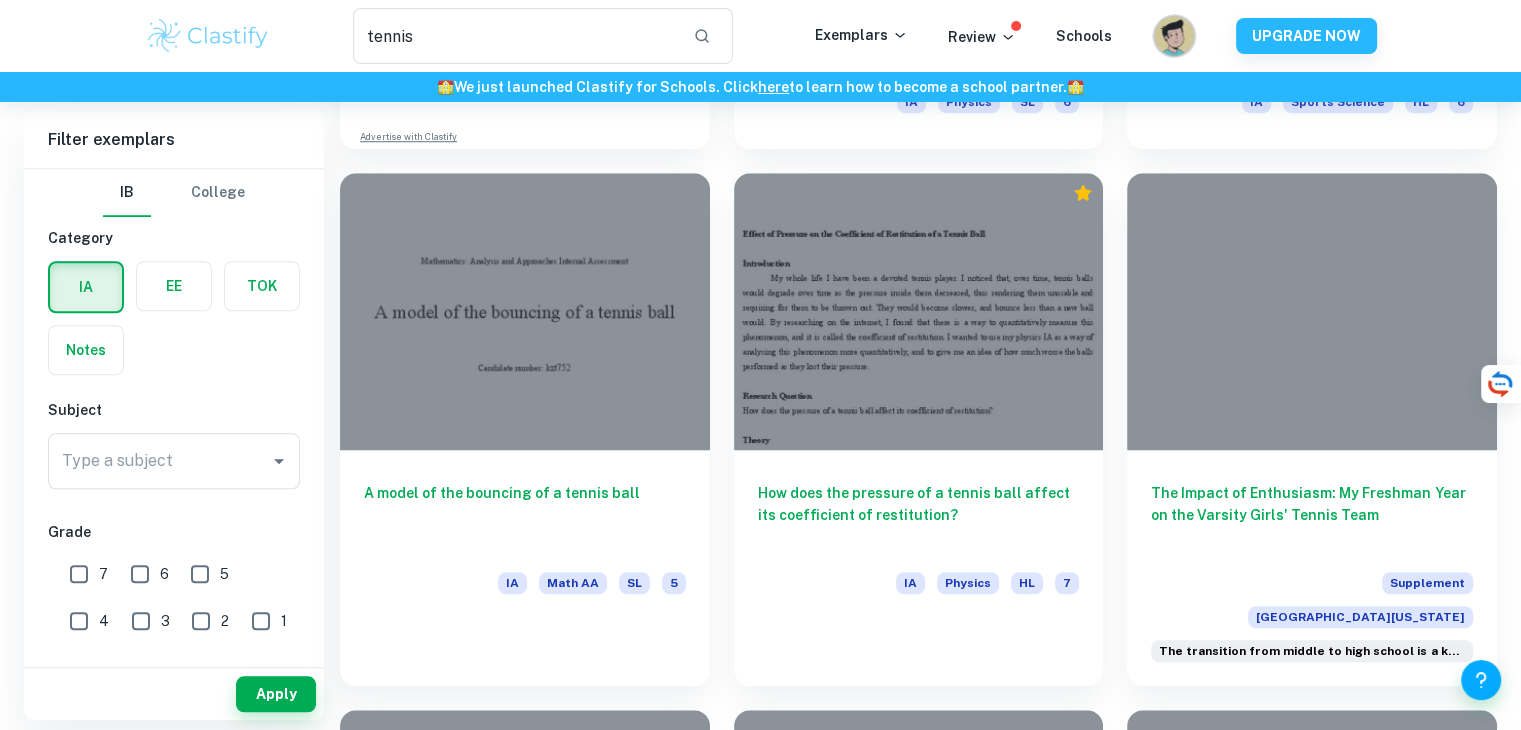click 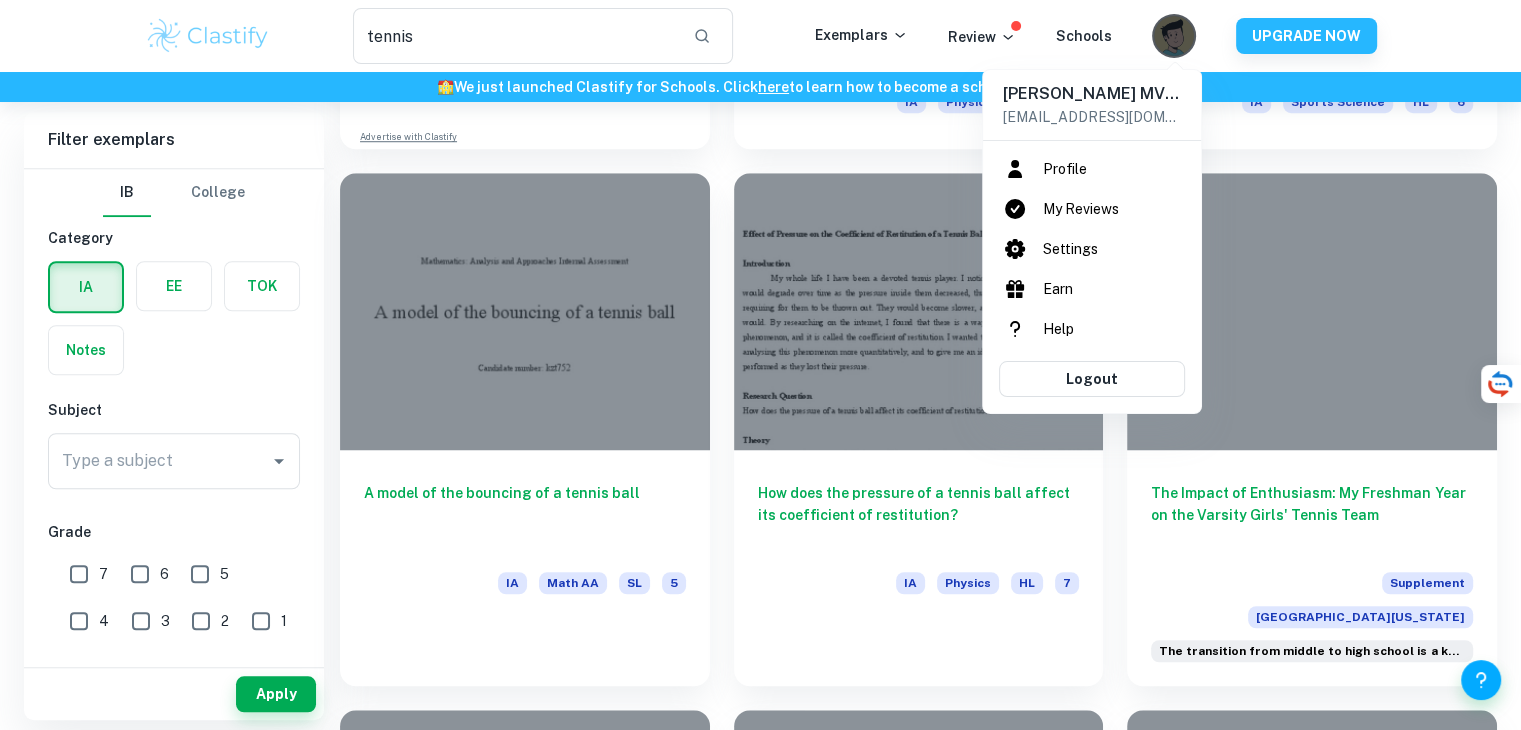 click on "Earn" at bounding box center [1092, 289] 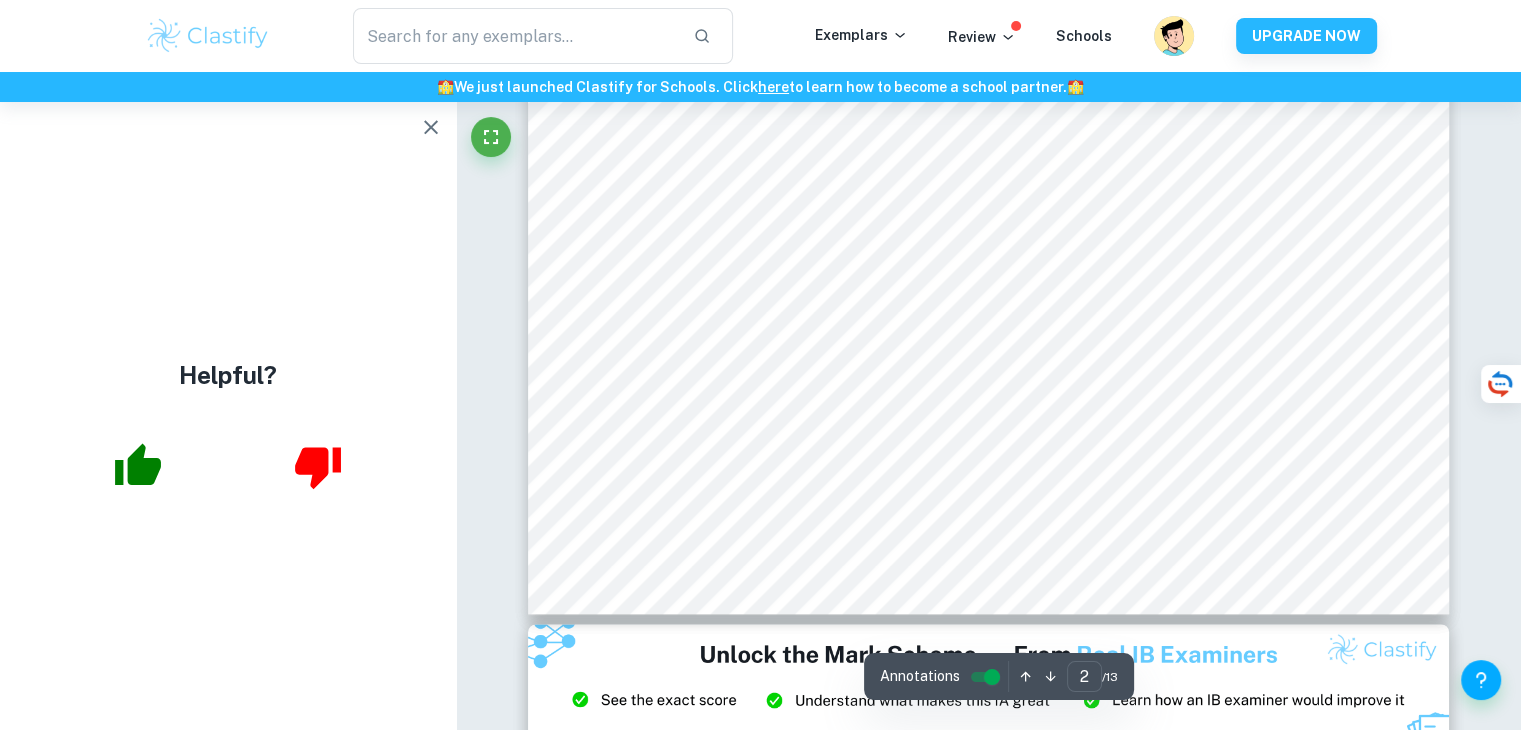 scroll, scrollTop: 2272, scrollLeft: 0, axis: vertical 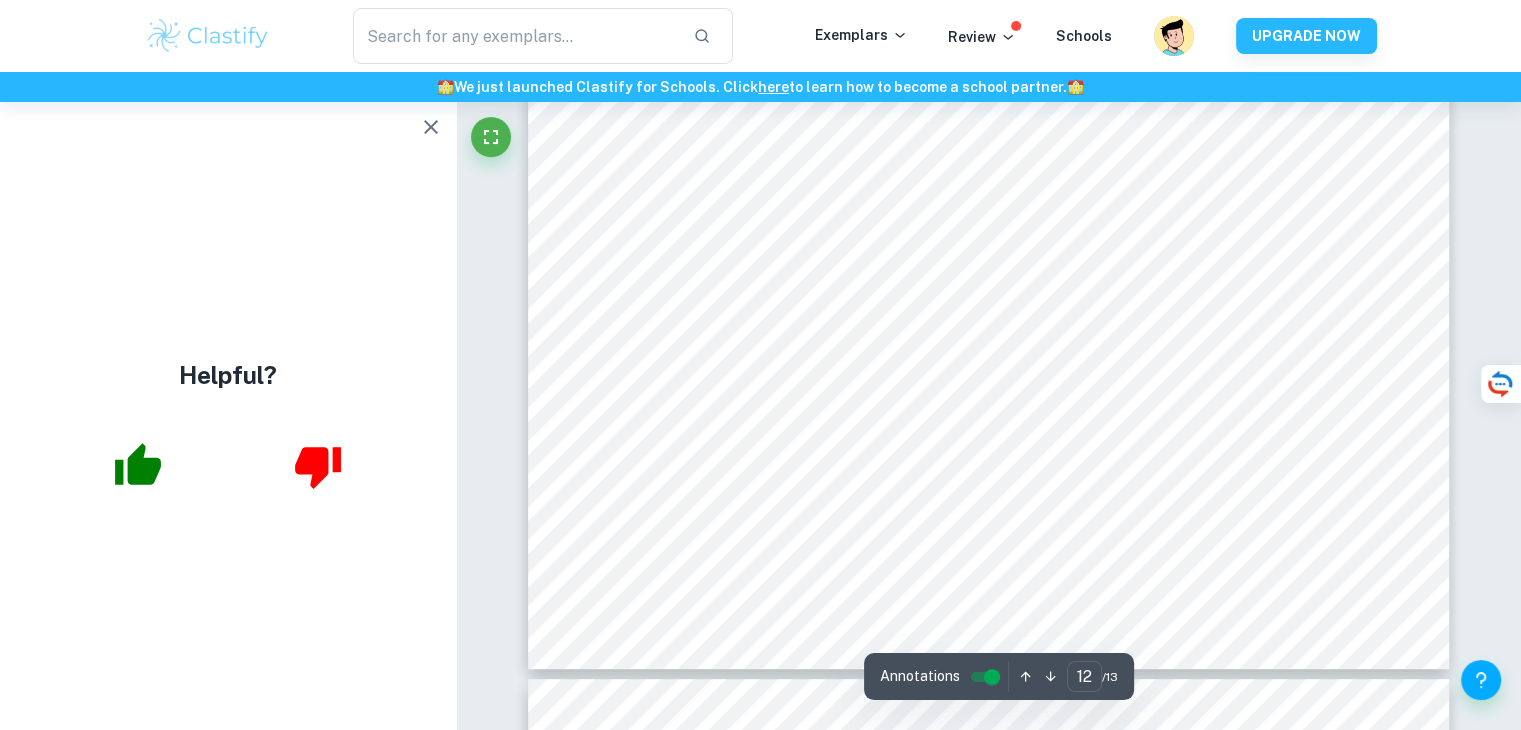 type on "13" 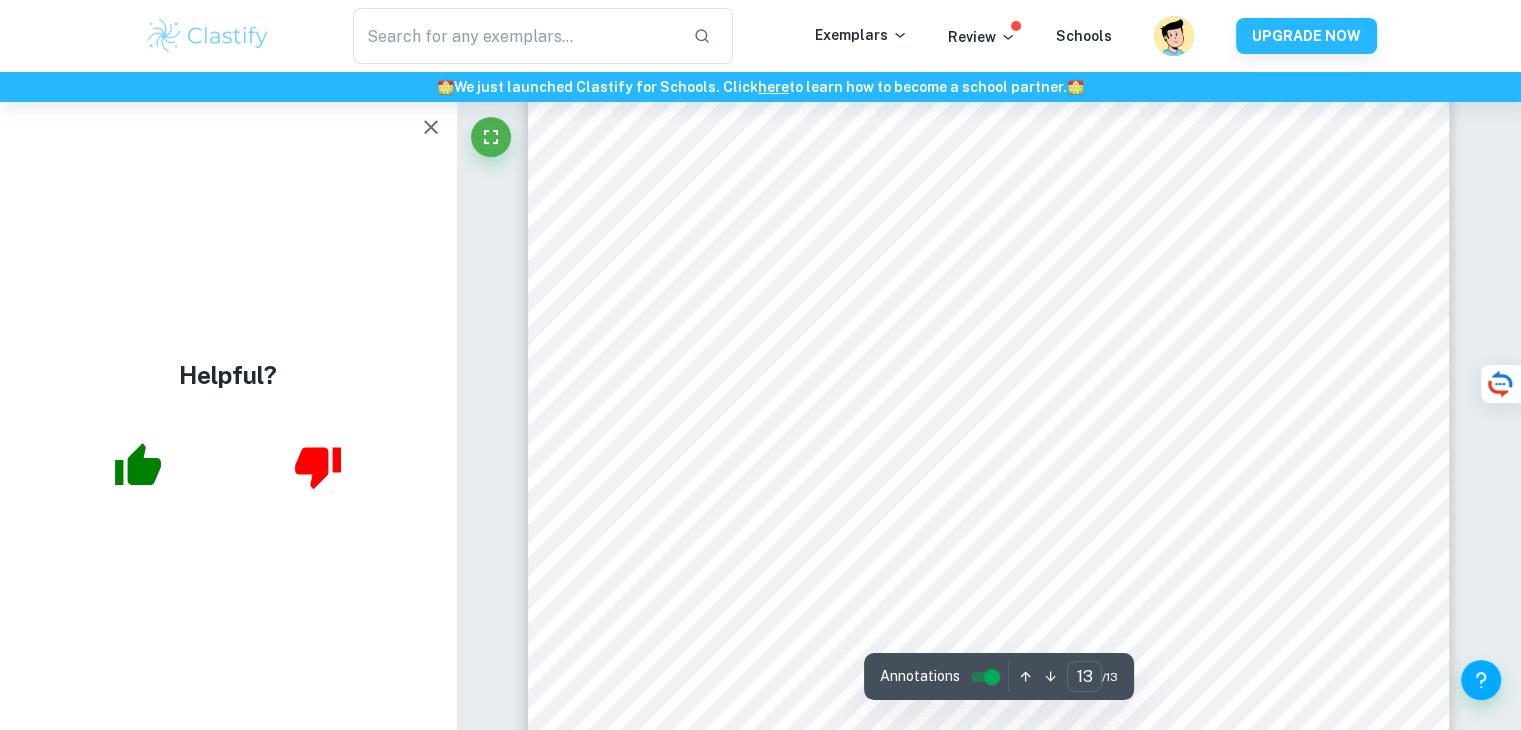 scroll, scrollTop: 16916, scrollLeft: 0, axis: vertical 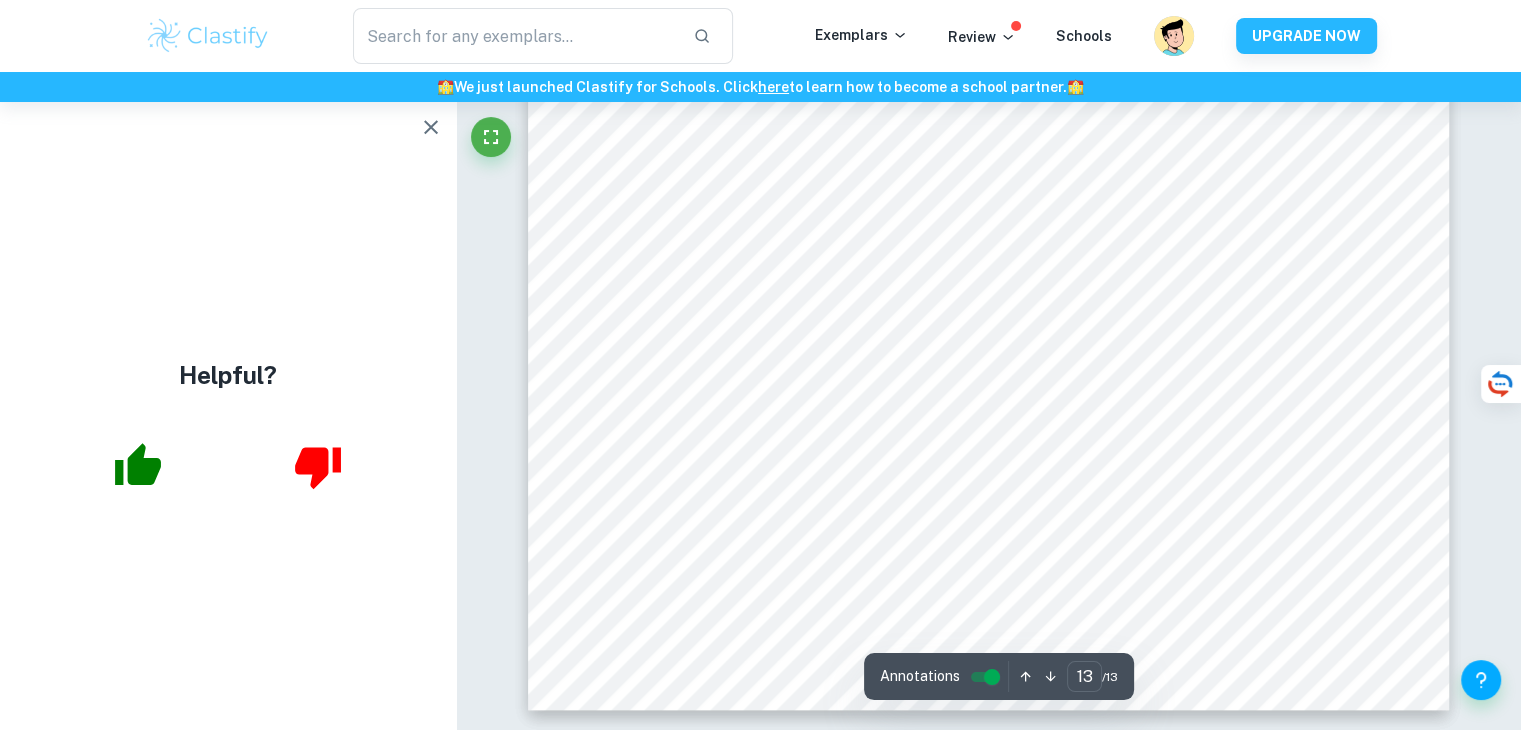 click at bounding box center [431, 127] 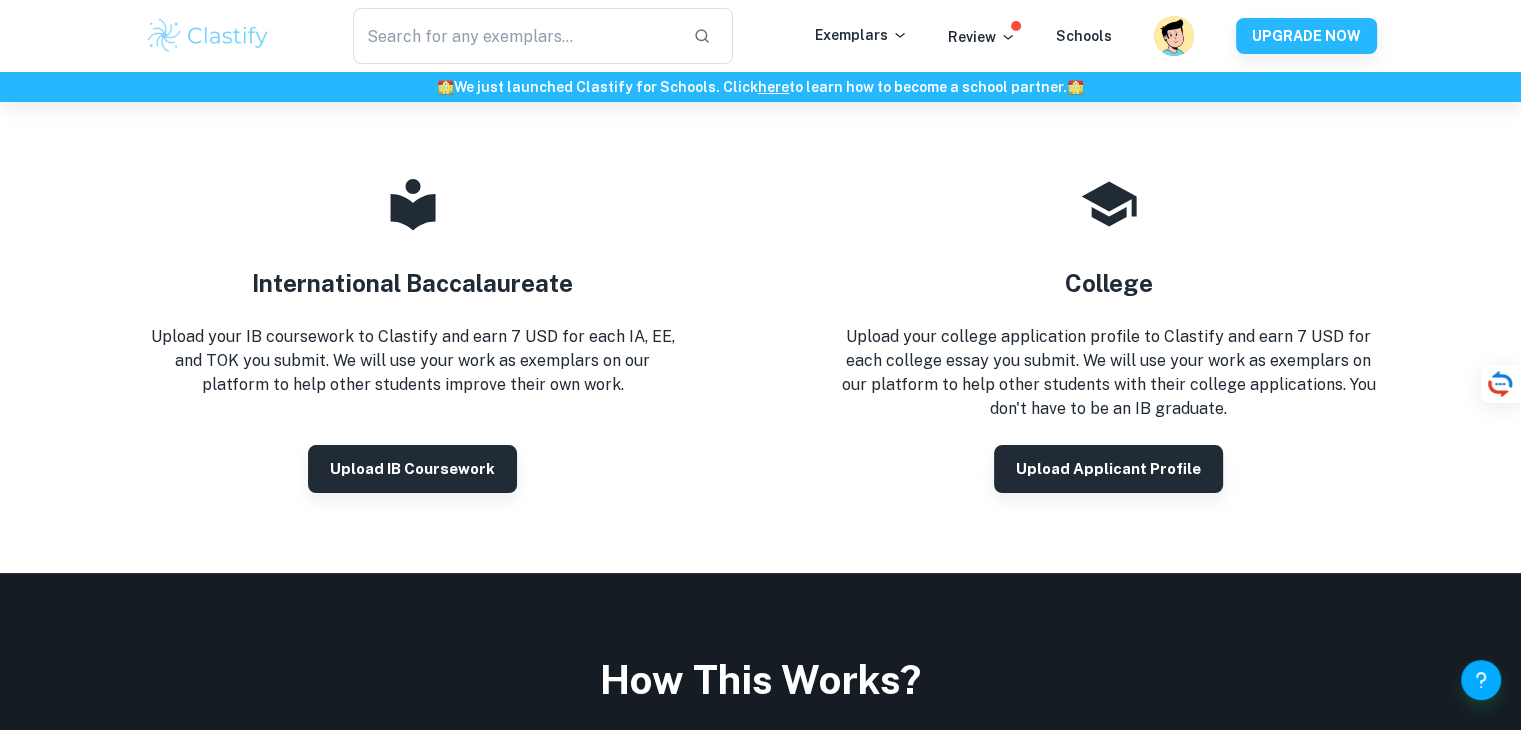 scroll, scrollTop: 244, scrollLeft: 0, axis: vertical 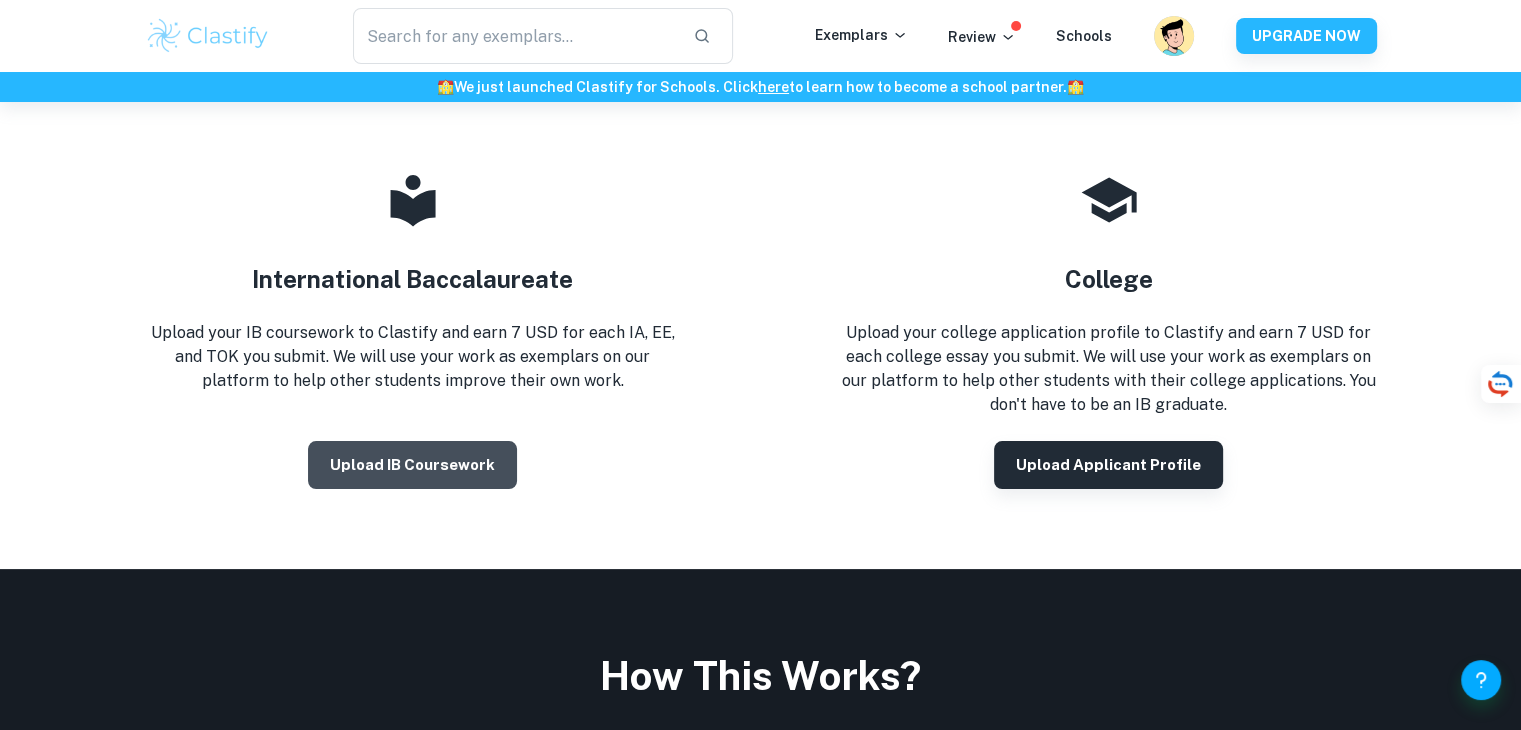 click on "Upload IB coursework" at bounding box center (412, 465) 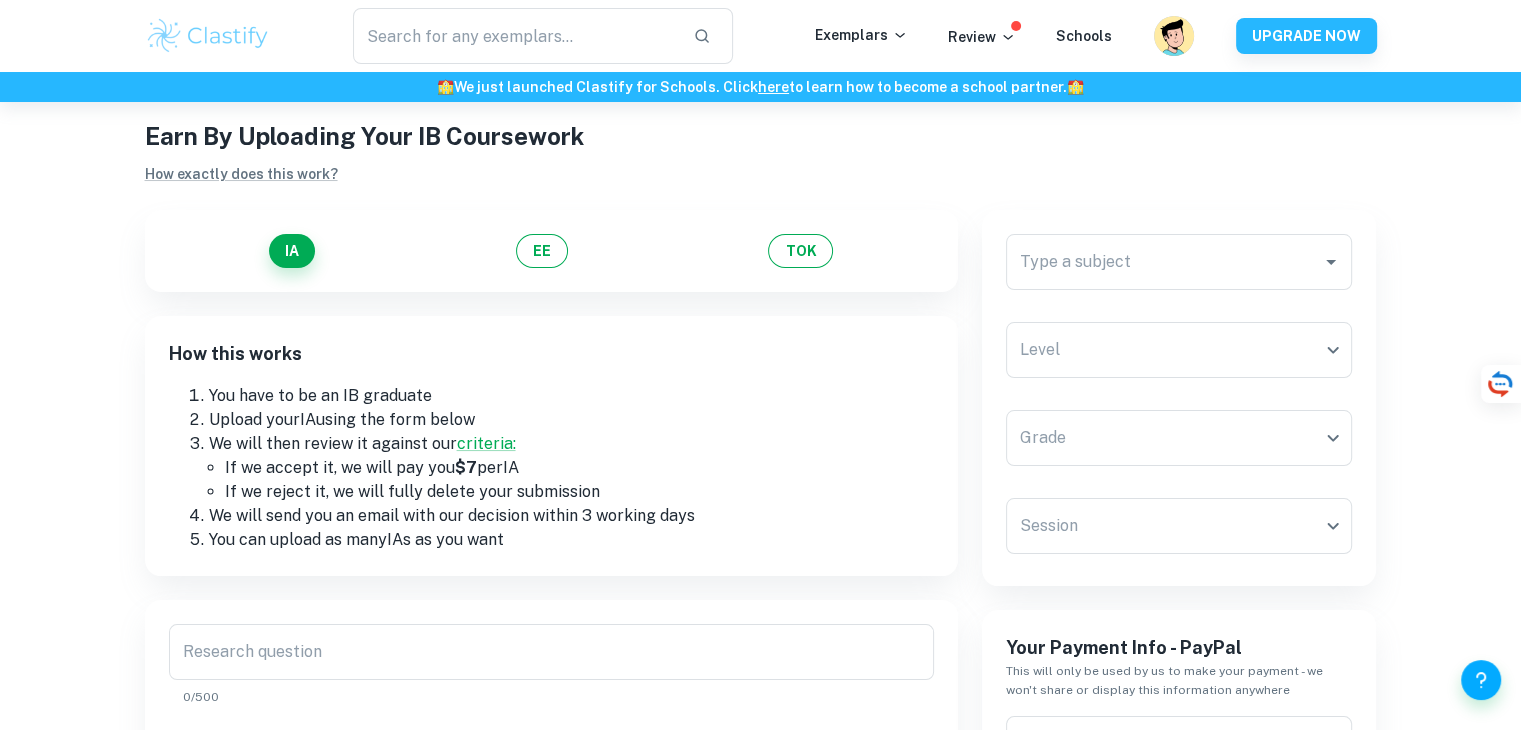 scroll, scrollTop: 48, scrollLeft: 0, axis: vertical 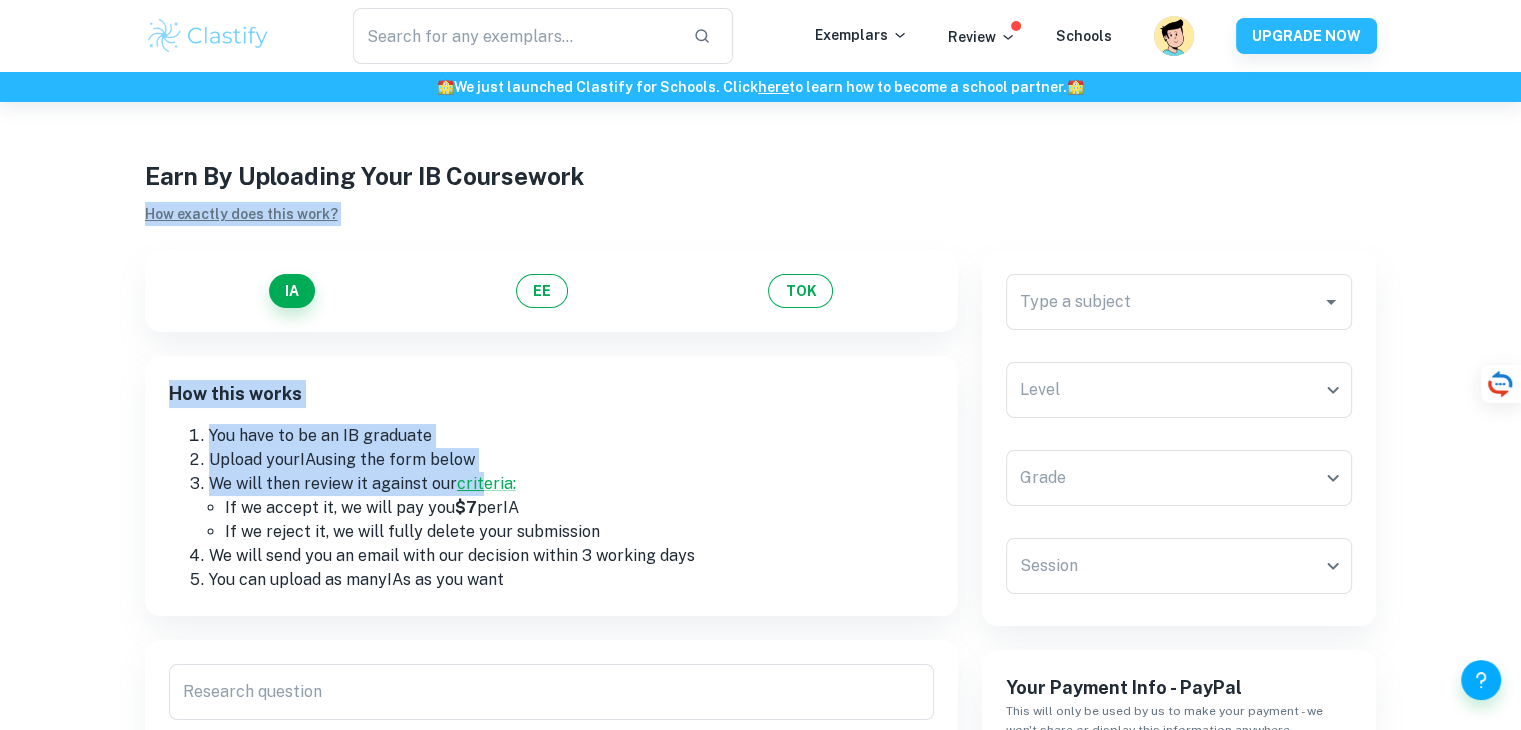 drag, startPoint x: 485, startPoint y: 438, endPoint x: 754, endPoint y: -87, distance: 589.9034 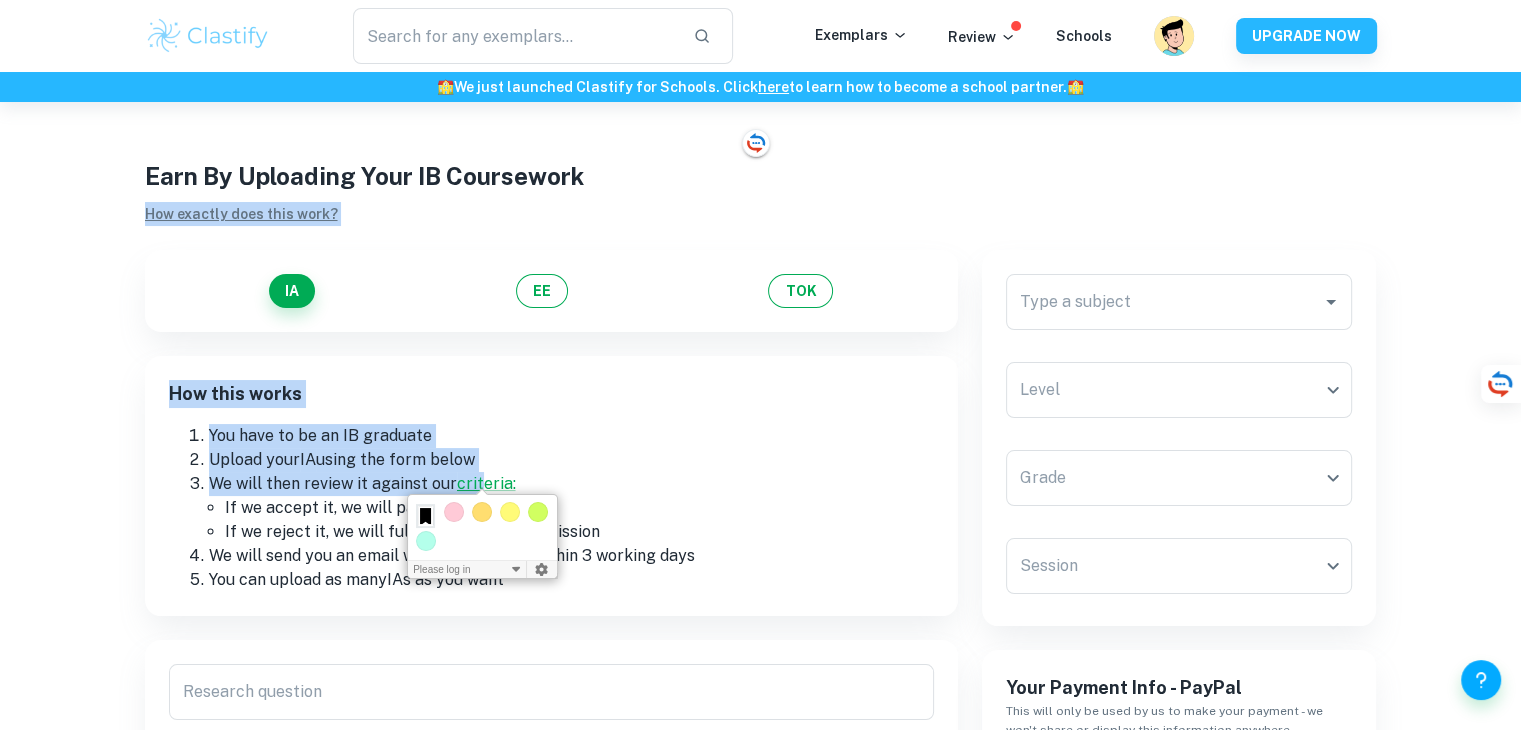 click on "IA EE TOK" at bounding box center [551, 291] 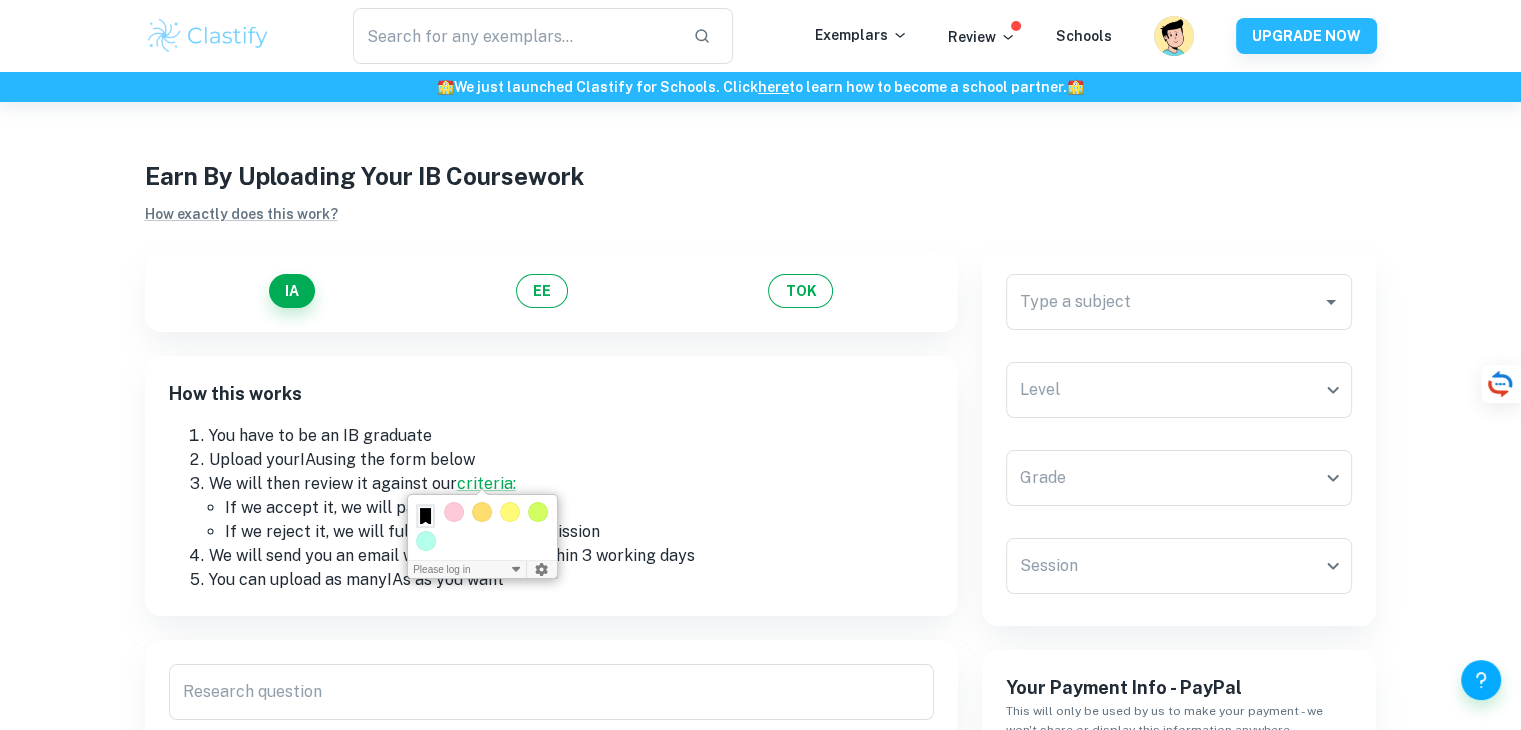 click on "We will then review it against our  criteria:" at bounding box center [571, 484] 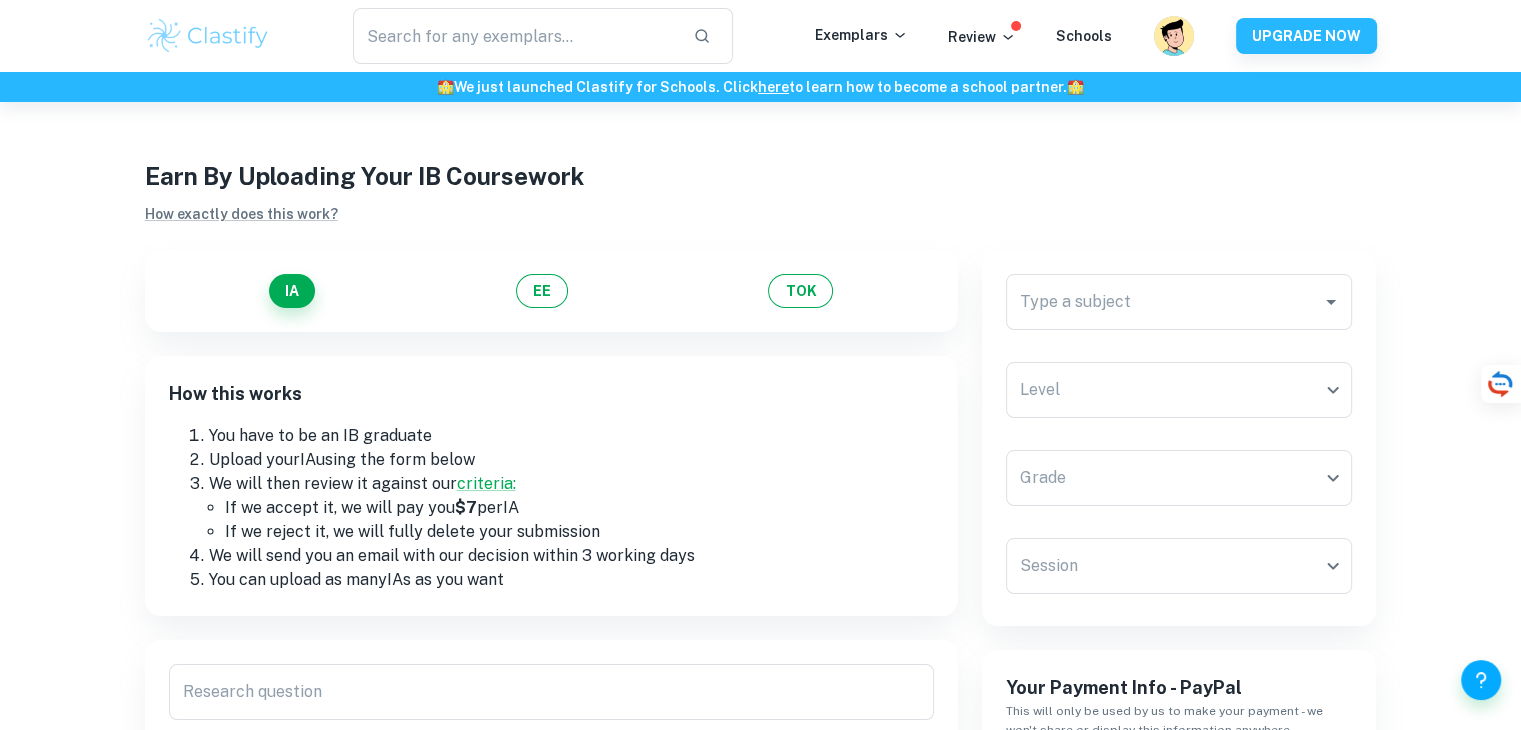 drag, startPoint x: 481, startPoint y: 485, endPoint x: 544, endPoint y: 471, distance: 64.53681 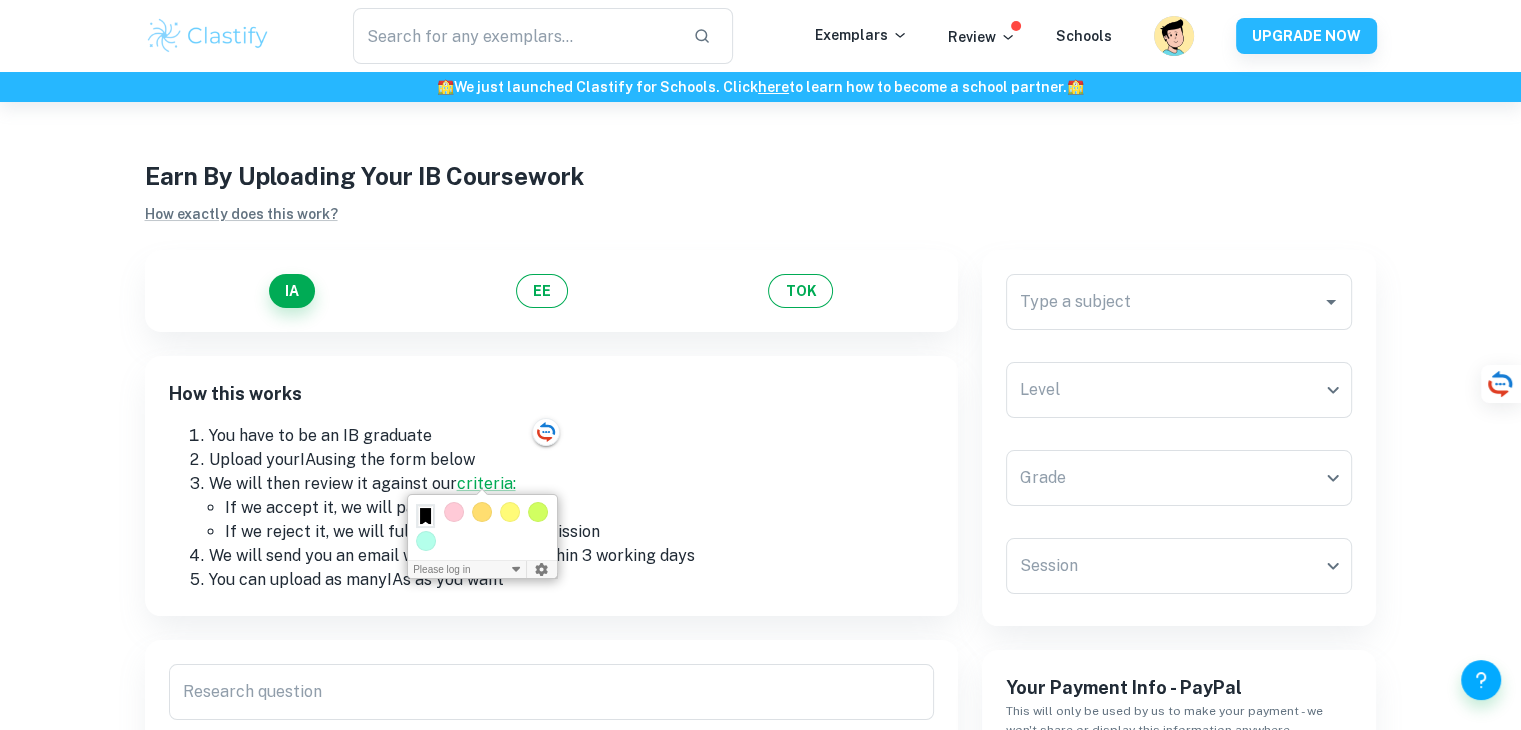 click on "We will then review it against our  criteria:" at bounding box center [571, 484] 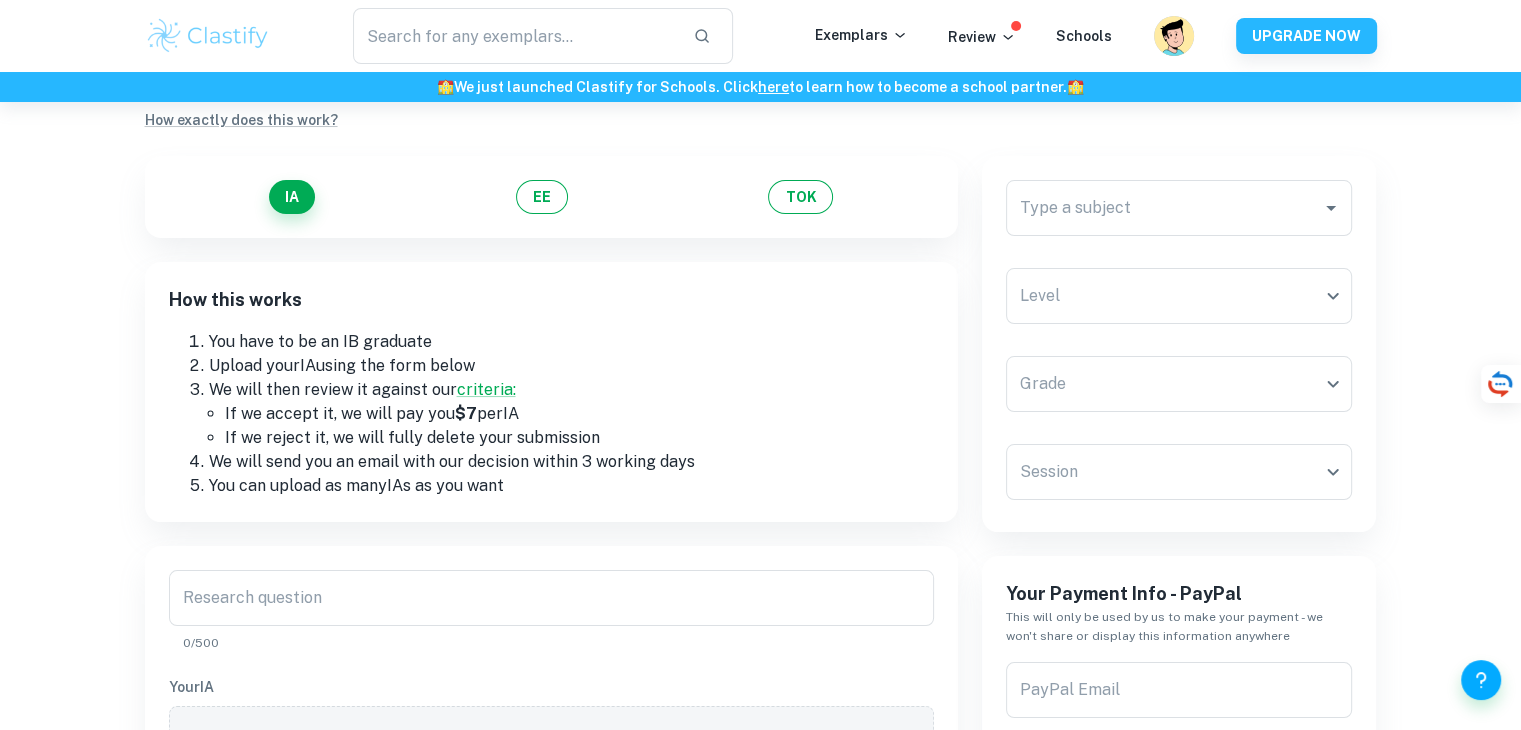 scroll, scrollTop: 91, scrollLeft: 0, axis: vertical 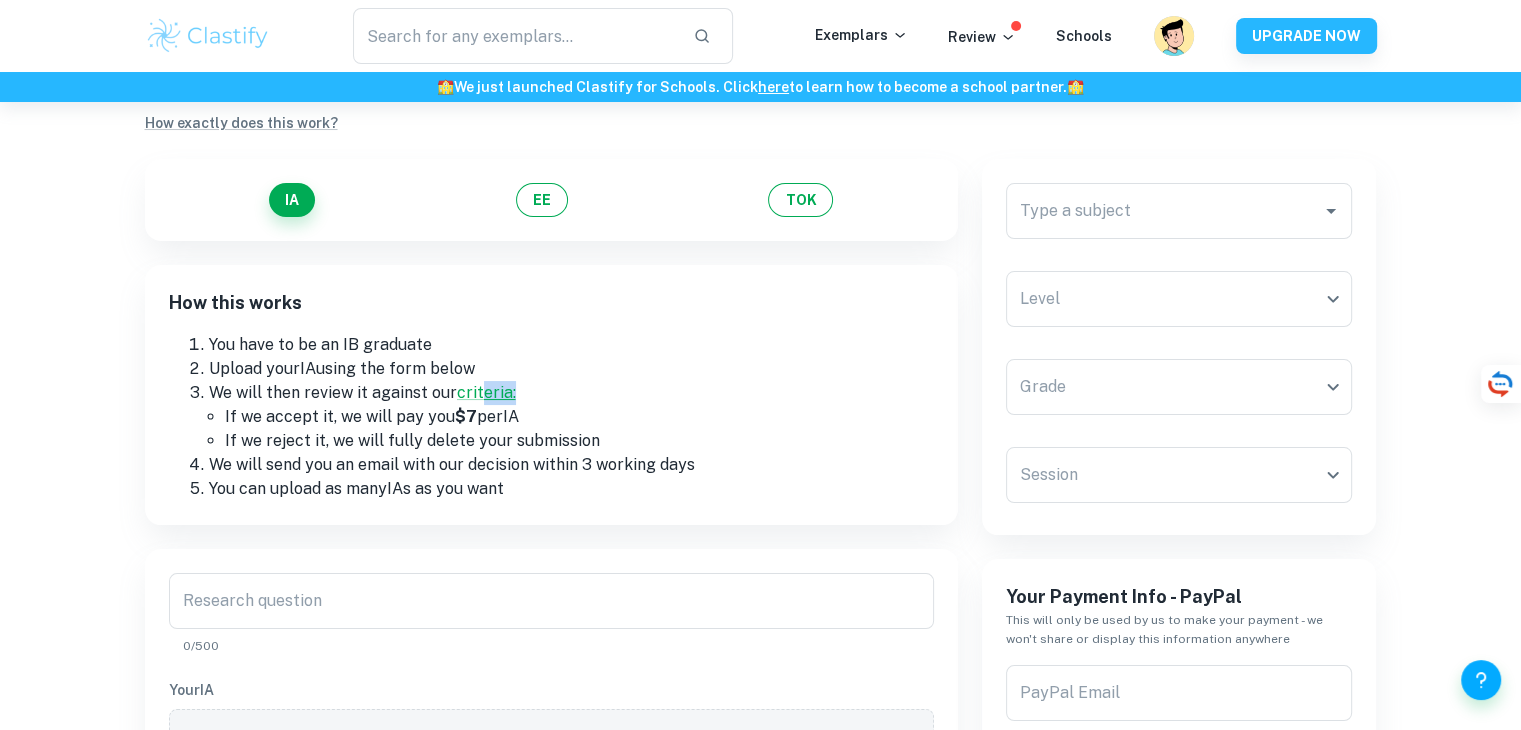 drag, startPoint x: 481, startPoint y: 391, endPoint x: 538, endPoint y: 389, distance: 57.035076 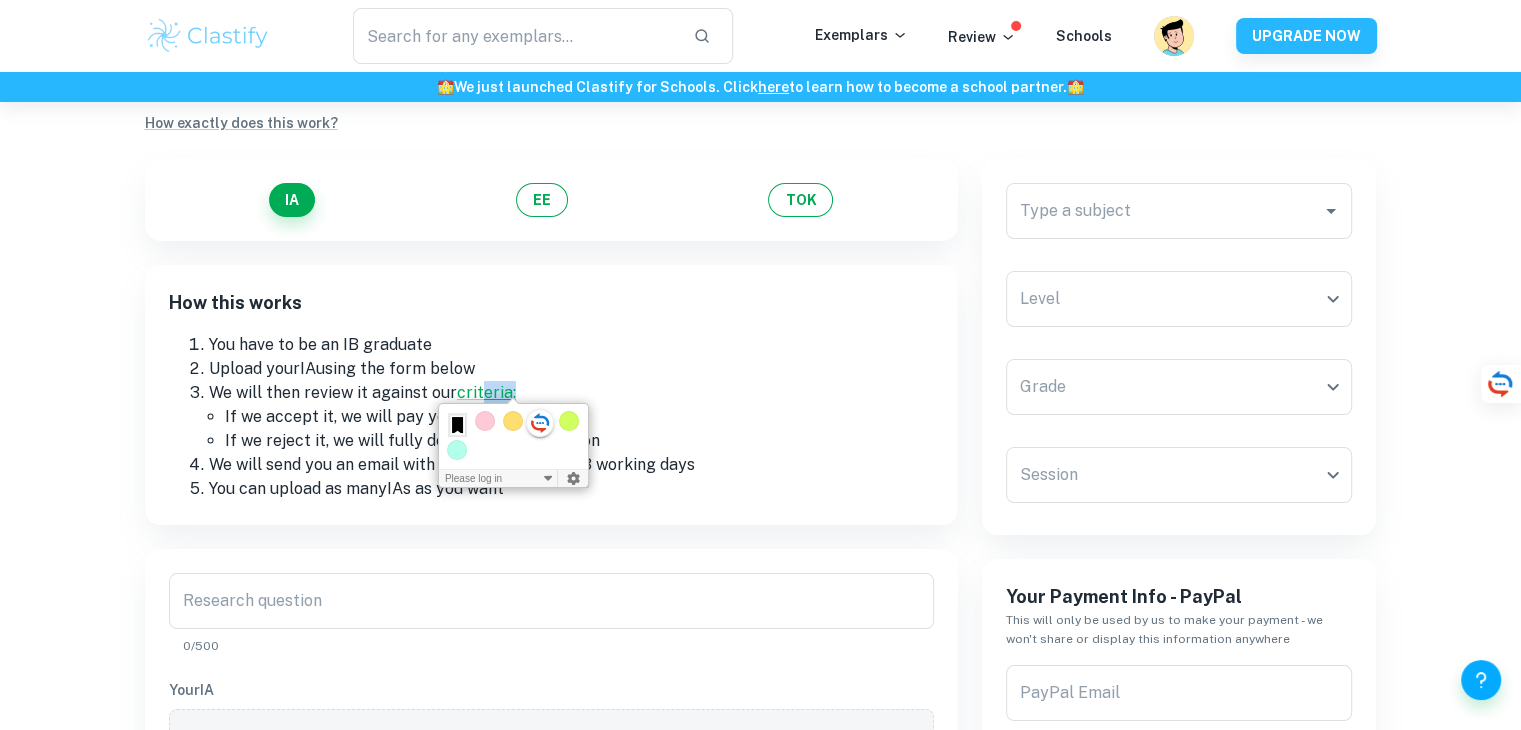 click on "We will then review it against our  criteria:" at bounding box center (571, 393) 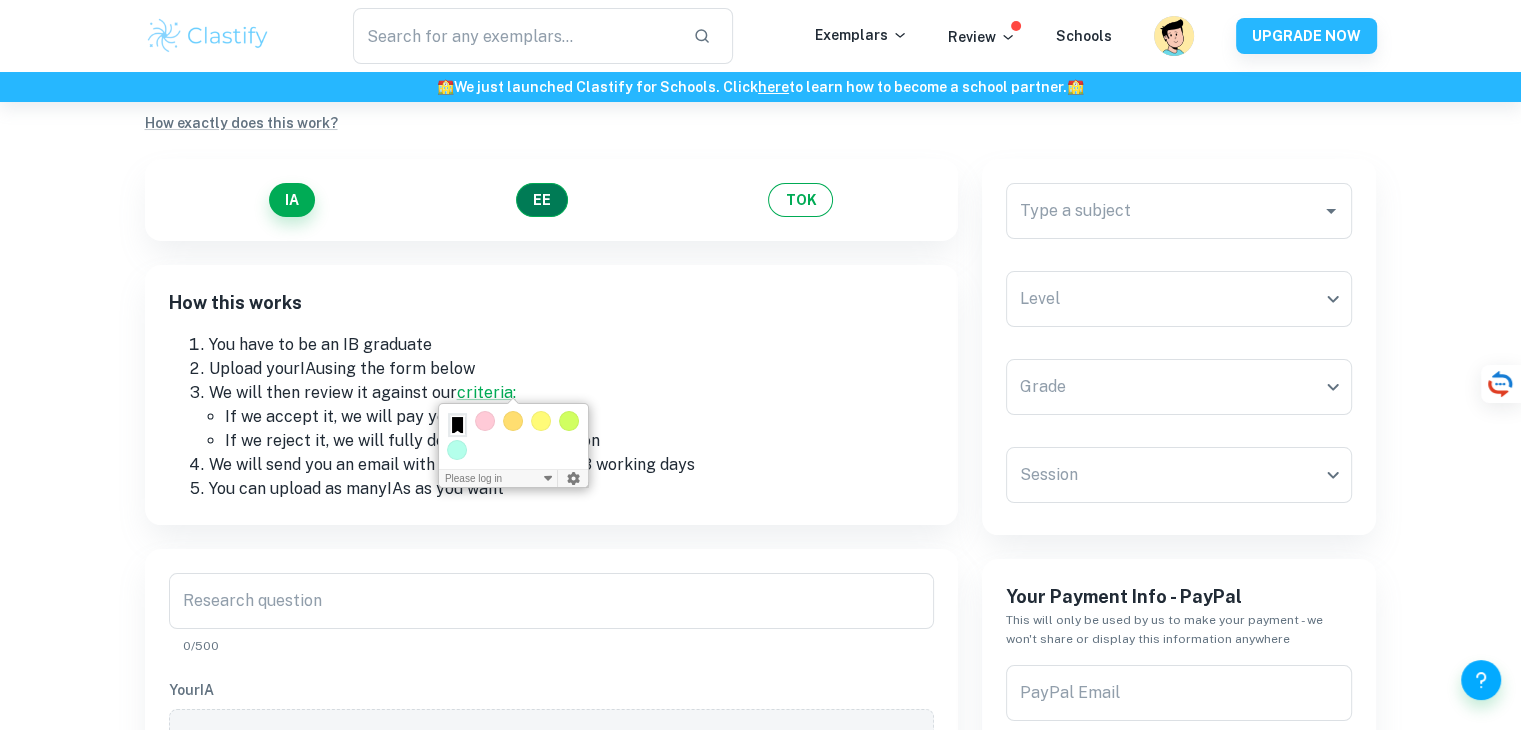 click on "EE" at bounding box center [542, 200] 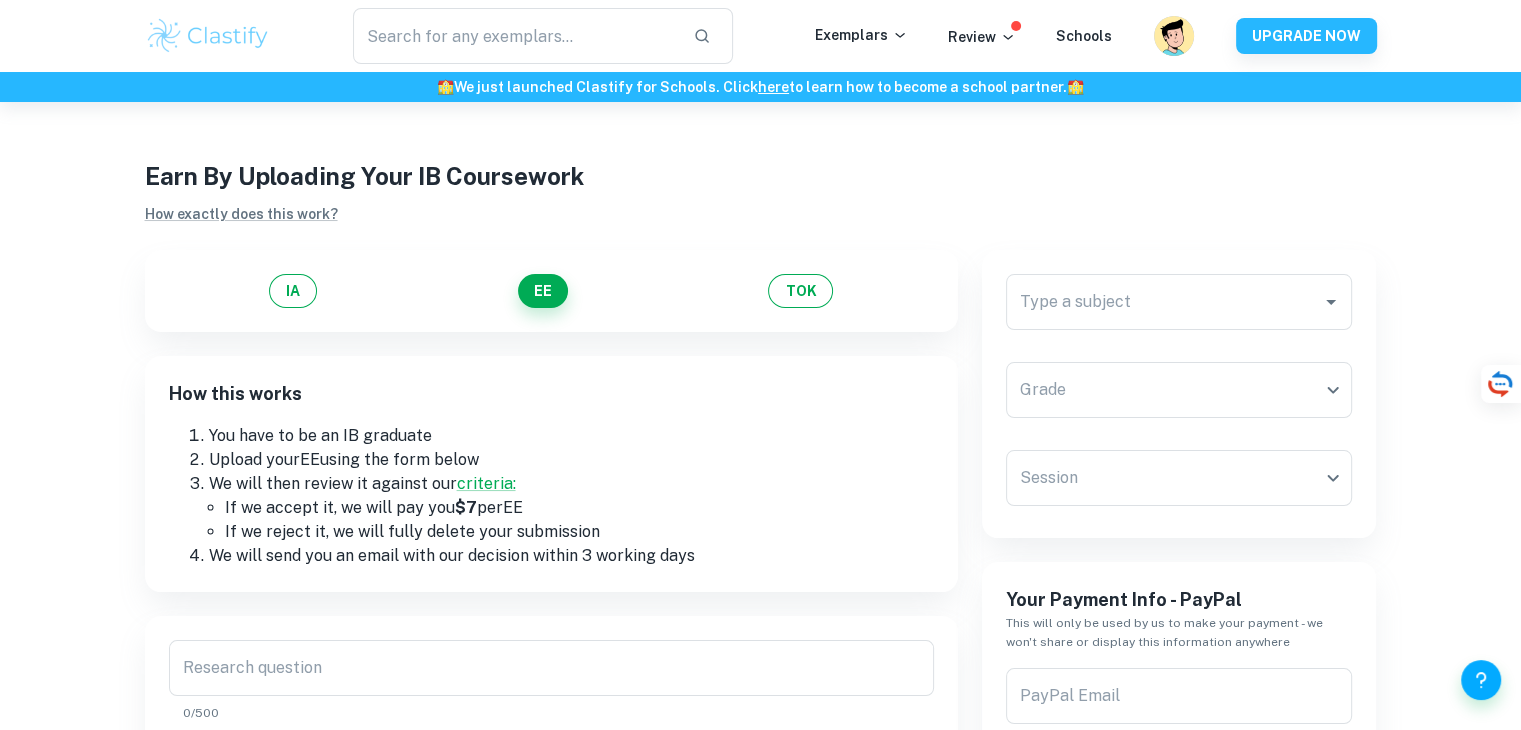 scroll, scrollTop: 2, scrollLeft: 0, axis: vertical 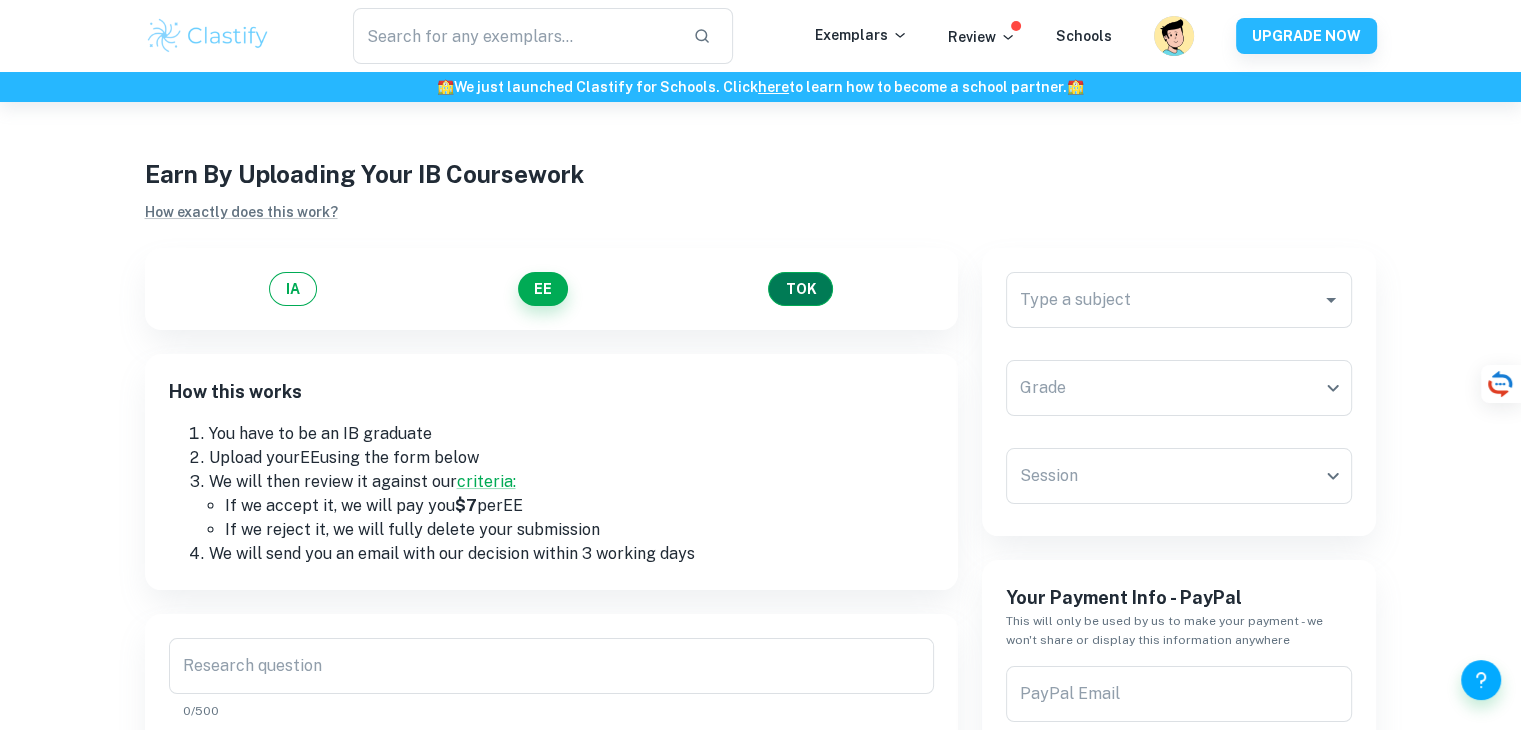 click on "TOK" at bounding box center (800, 289) 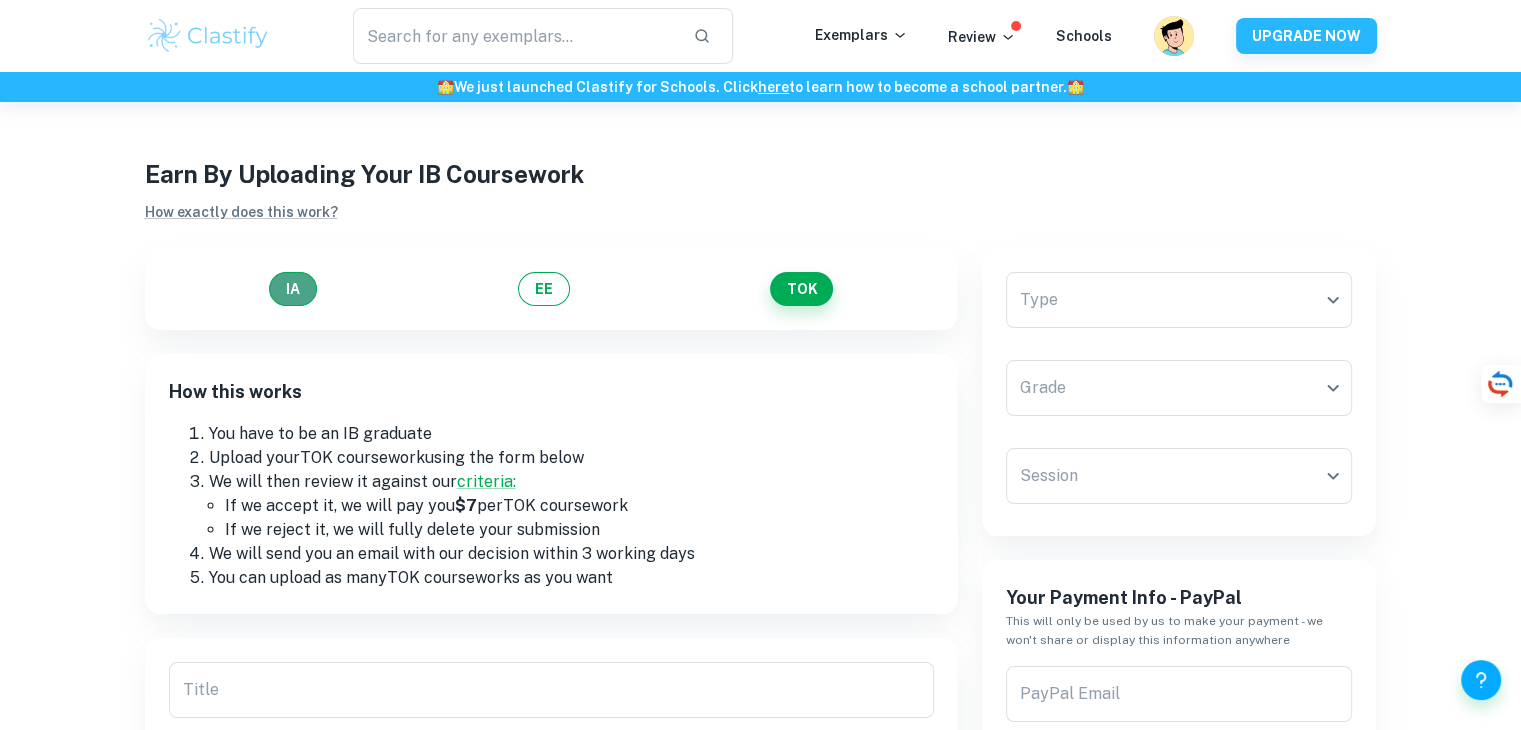 click on "IA" at bounding box center (293, 289) 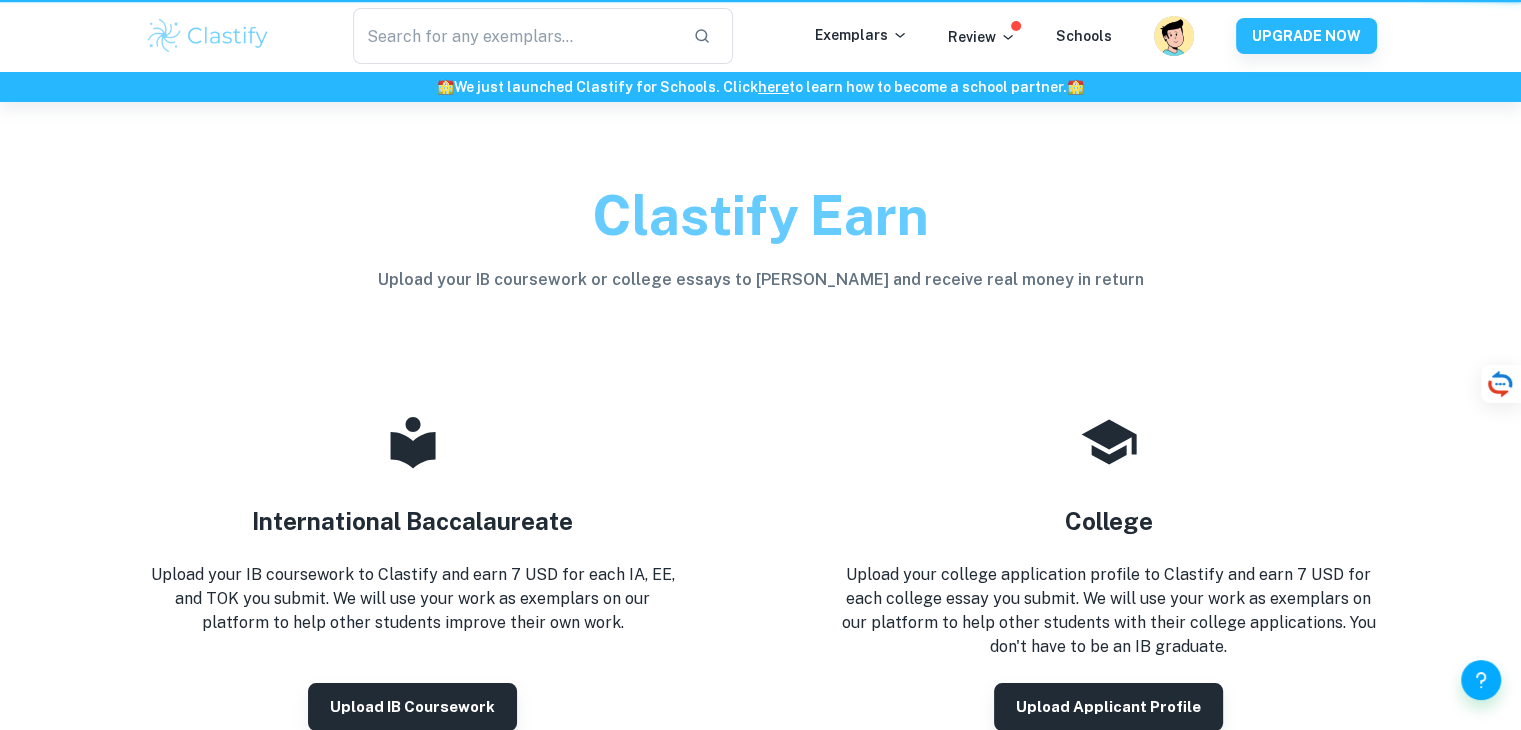scroll, scrollTop: 244, scrollLeft: 0, axis: vertical 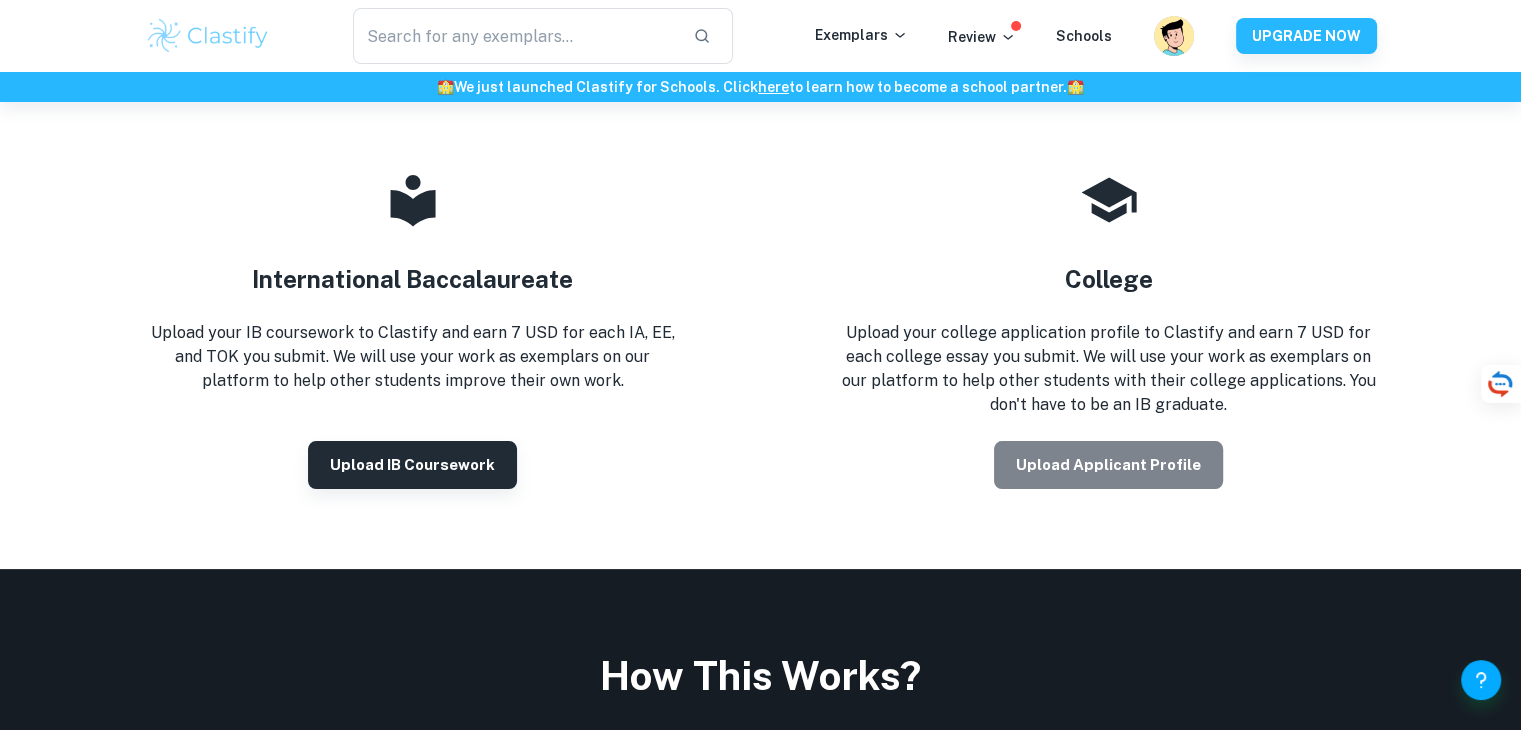 click on "Upload Applicant Profile" at bounding box center [1108, 465] 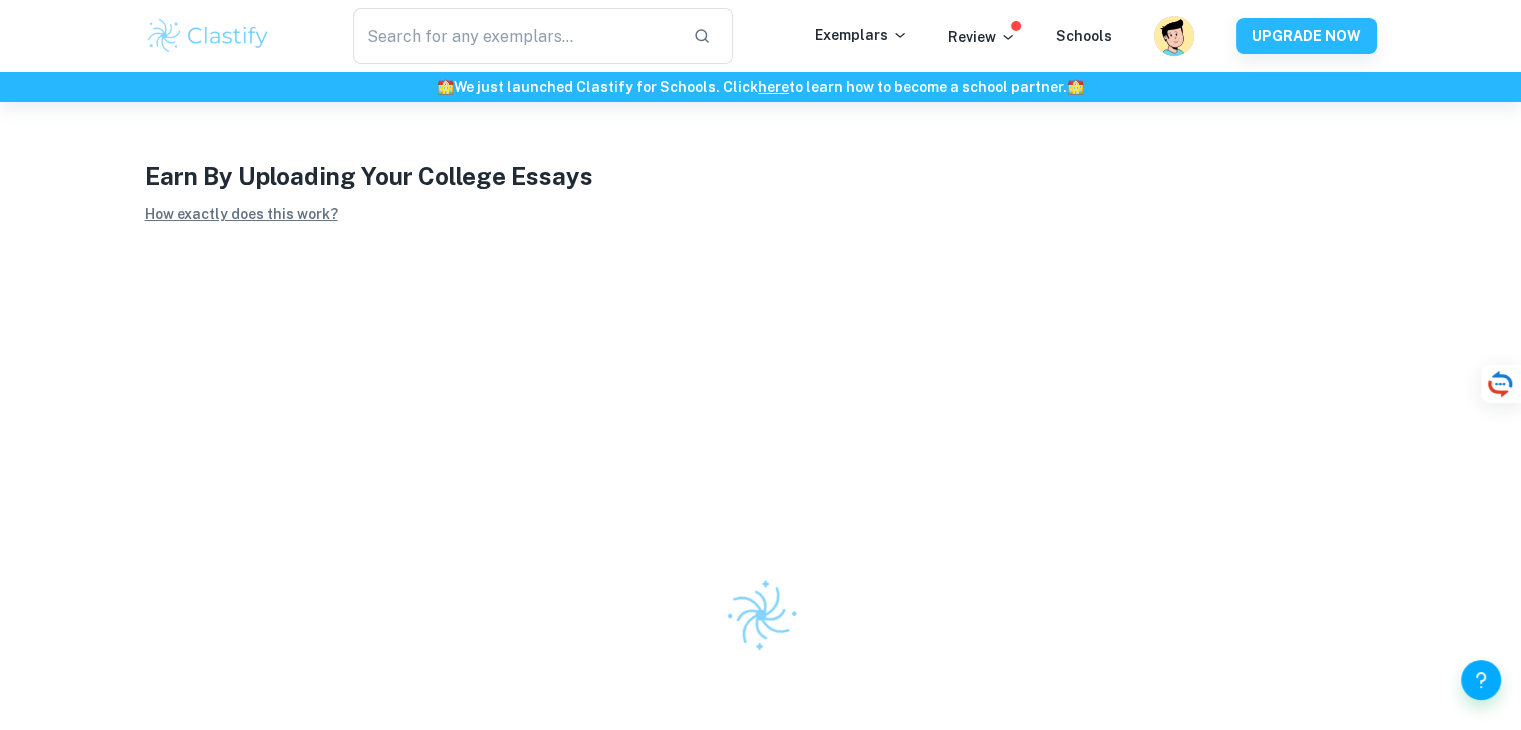 click on "How exactly does this work?" at bounding box center (241, 214) 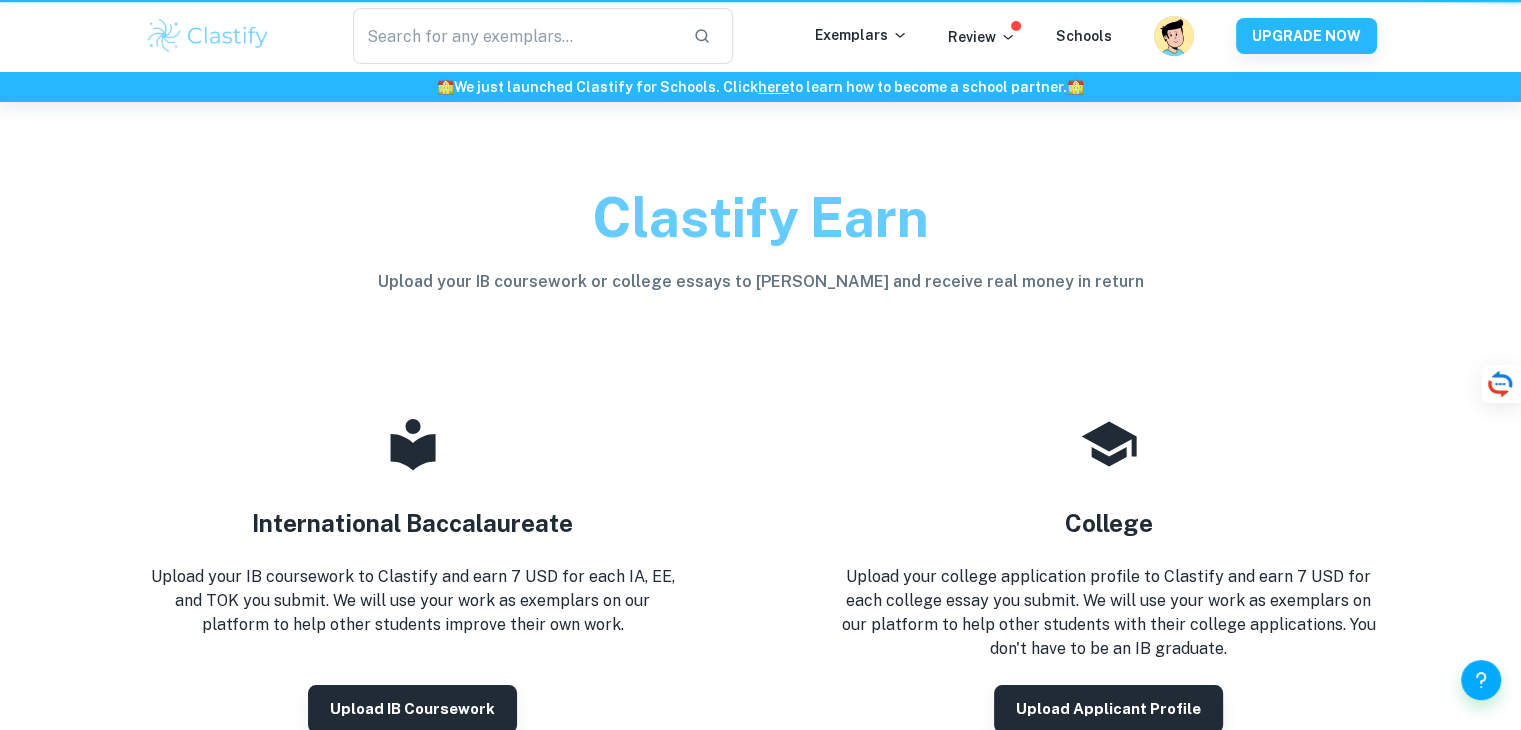 scroll, scrollTop: 244, scrollLeft: 0, axis: vertical 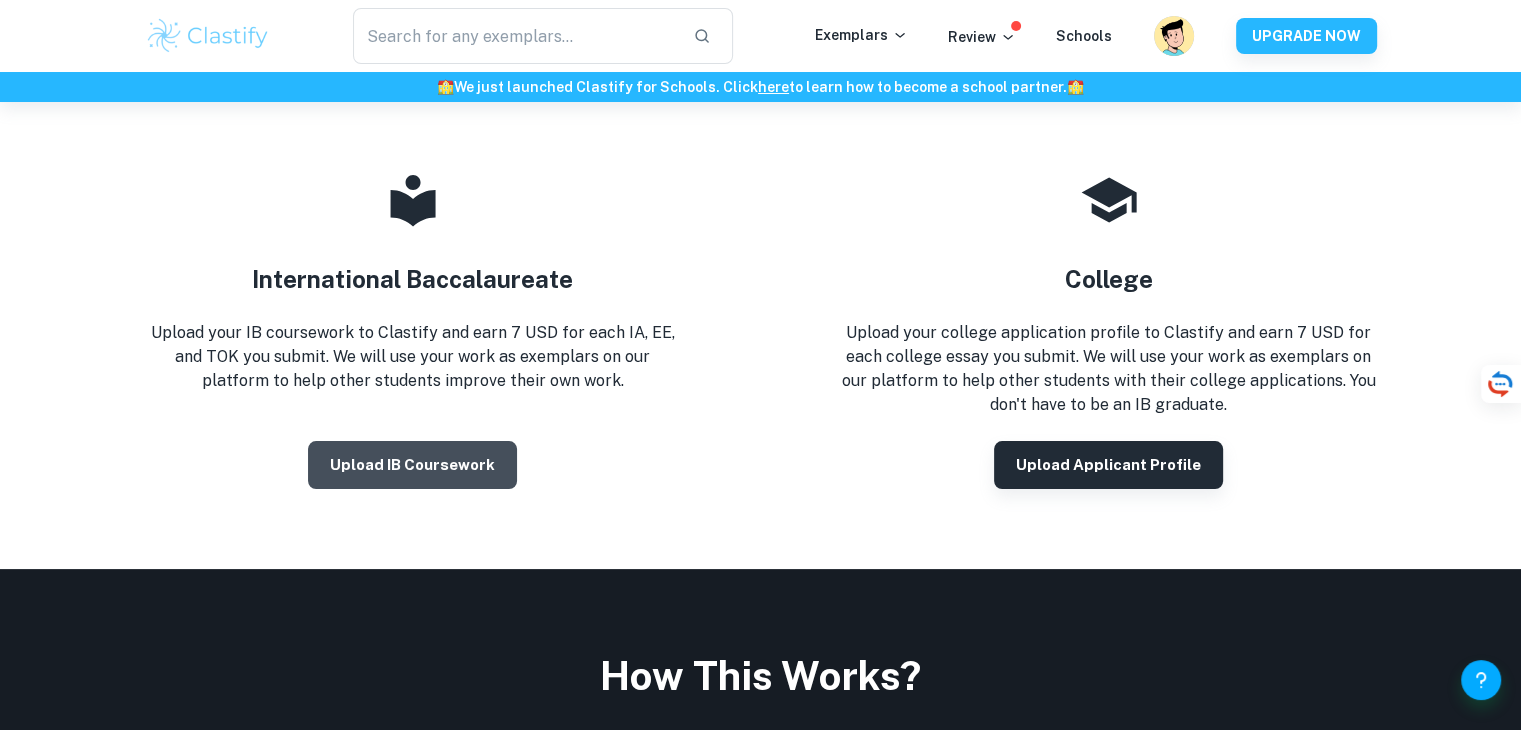 click on "Upload IB coursework" at bounding box center [412, 465] 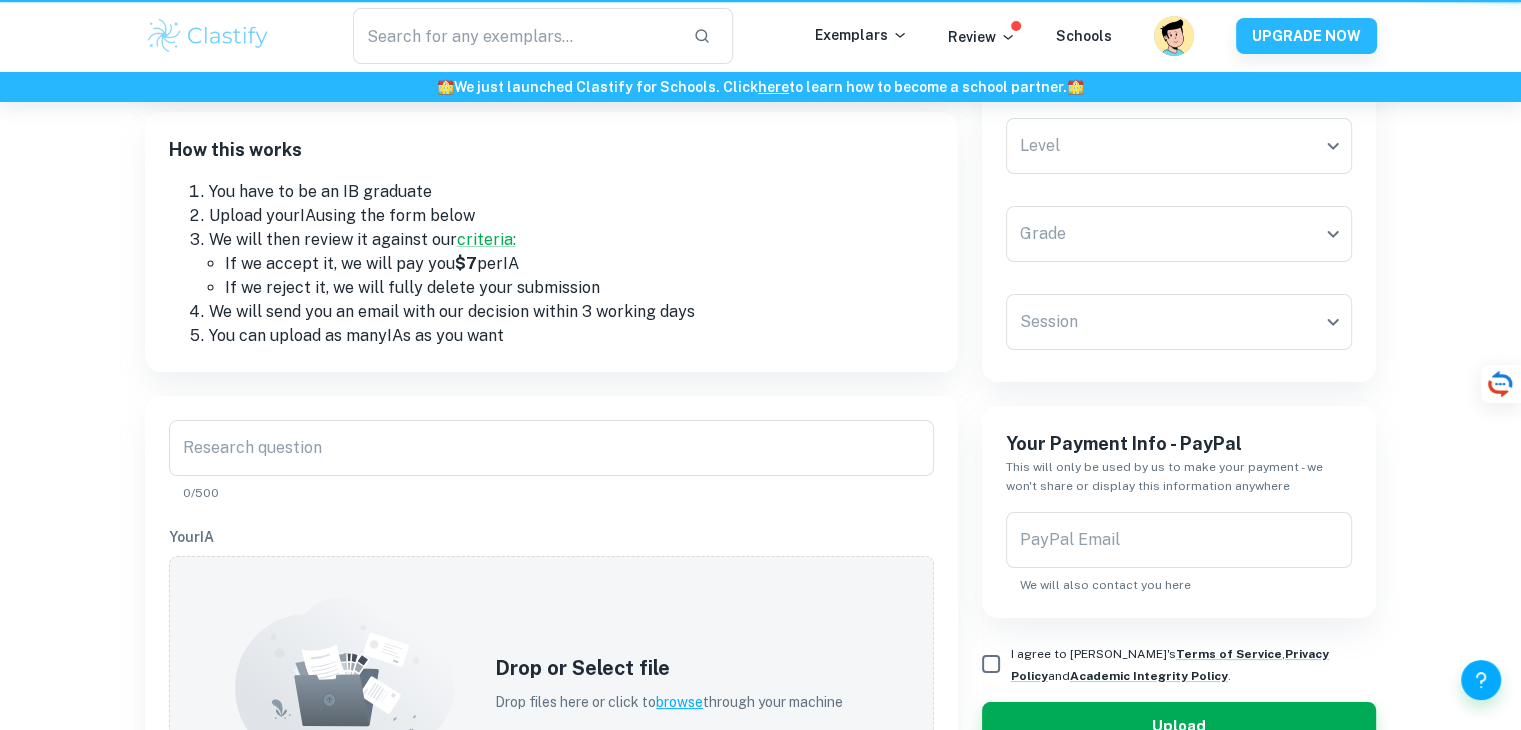 scroll, scrollTop: 0, scrollLeft: 0, axis: both 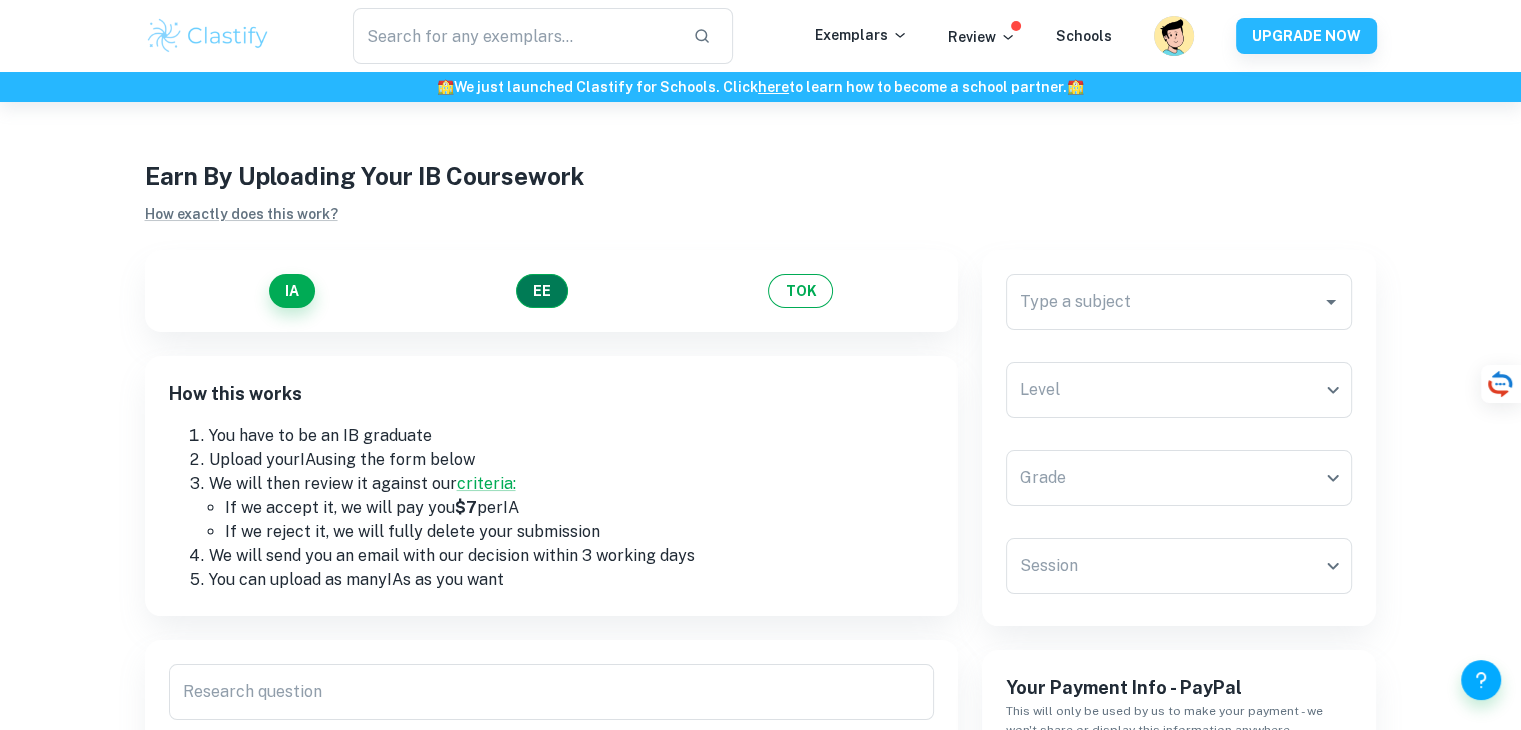 click on "EE" at bounding box center (542, 291) 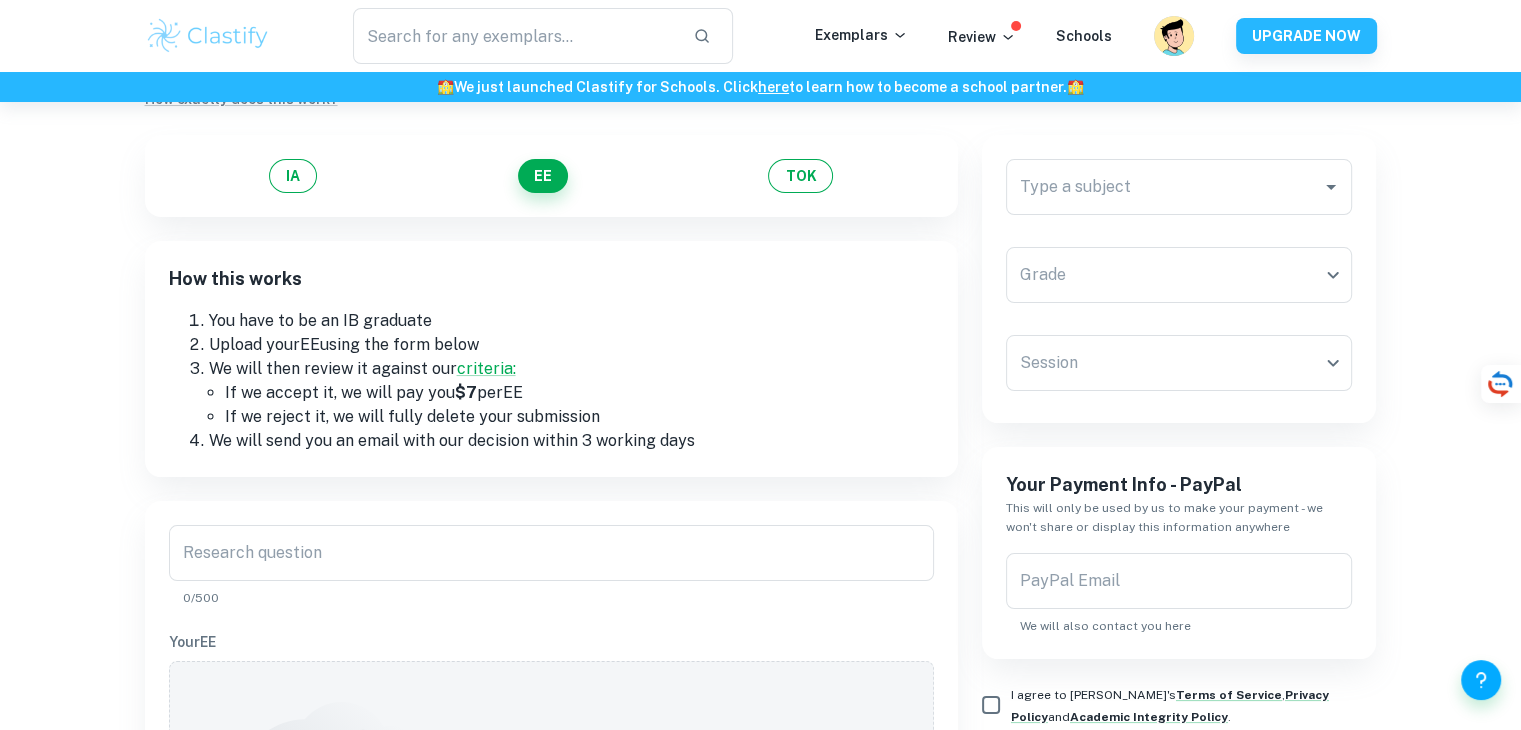 scroll, scrollTop: 100, scrollLeft: 0, axis: vertical 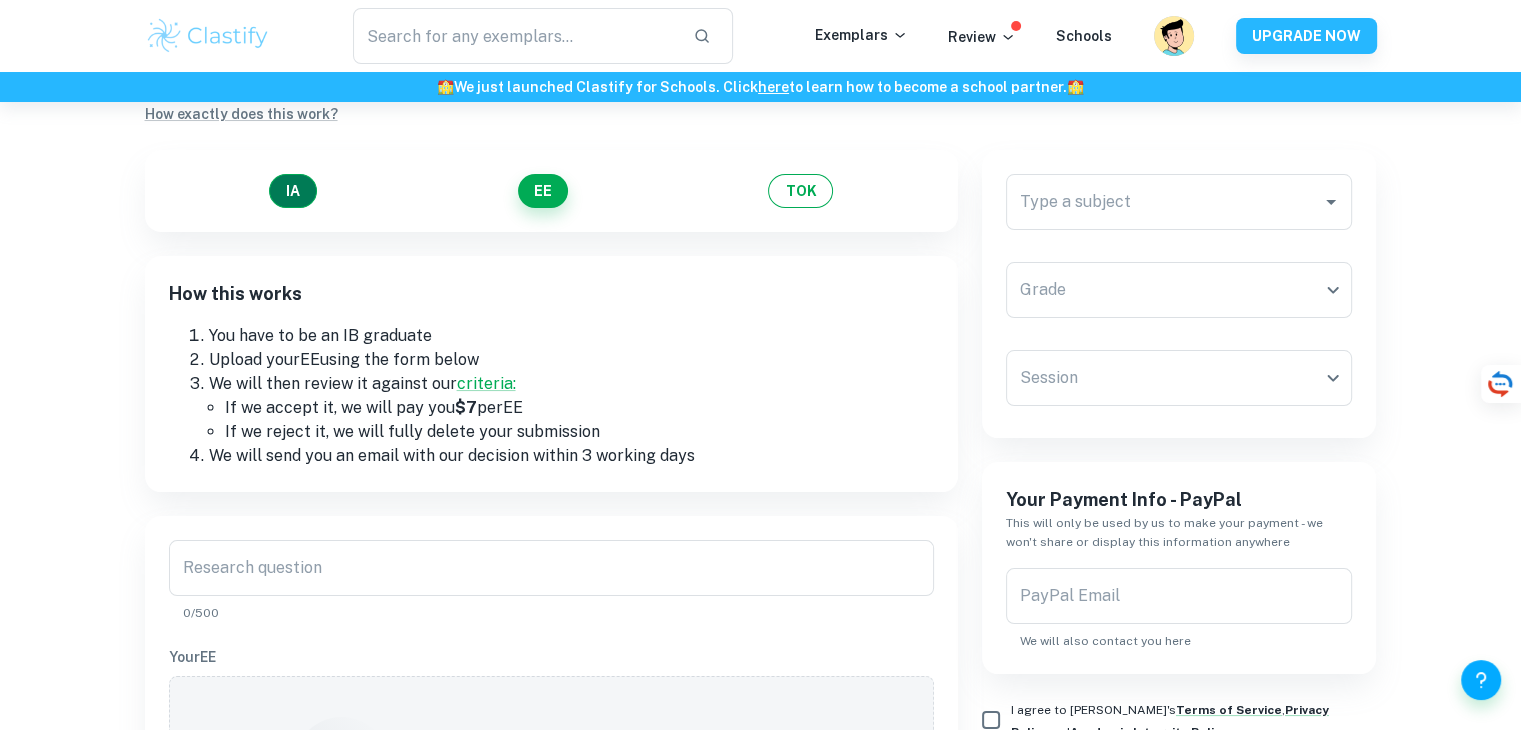 click on "IA" at bounding box center (293, 191) 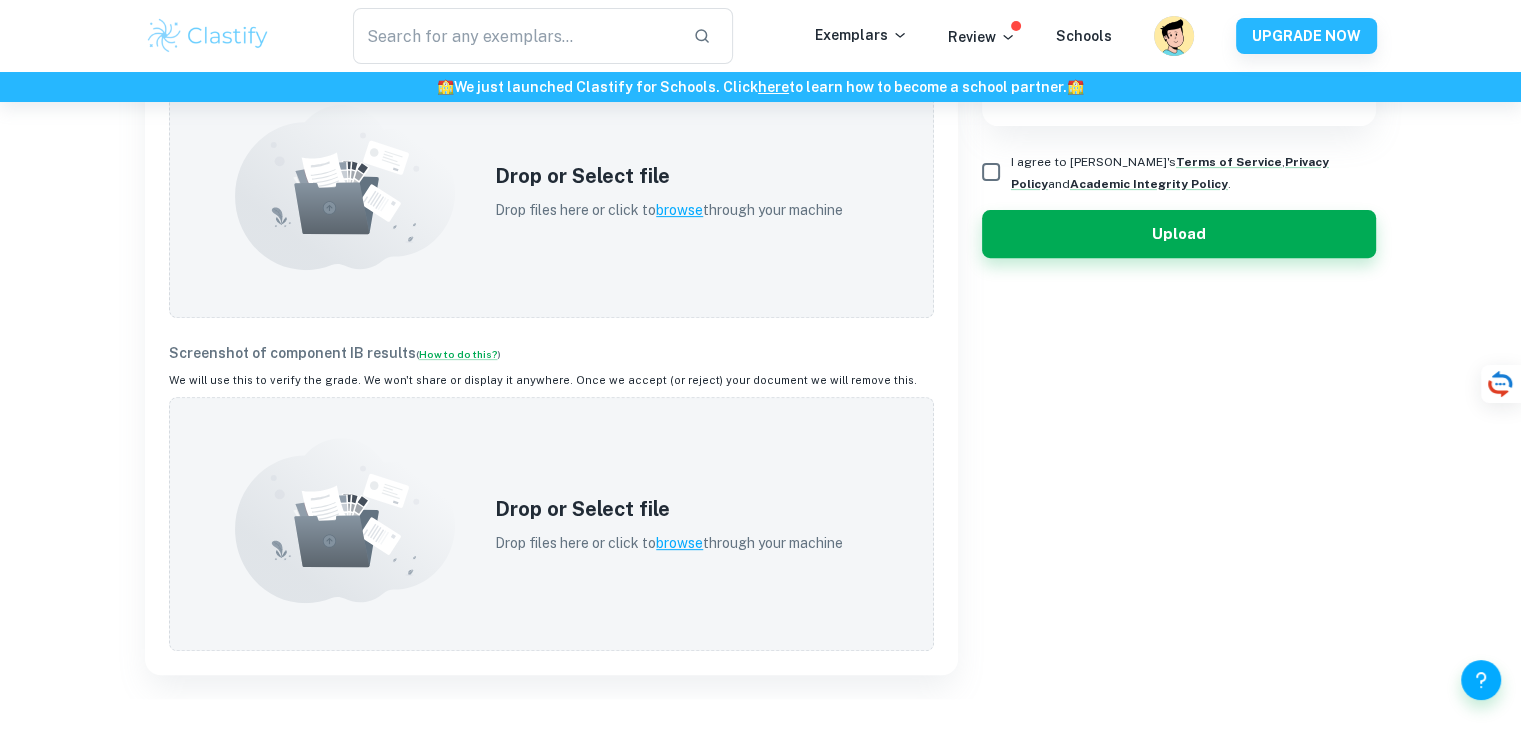 scroll, scrollTop: 735, scrollLeft: 0, axis: vertical 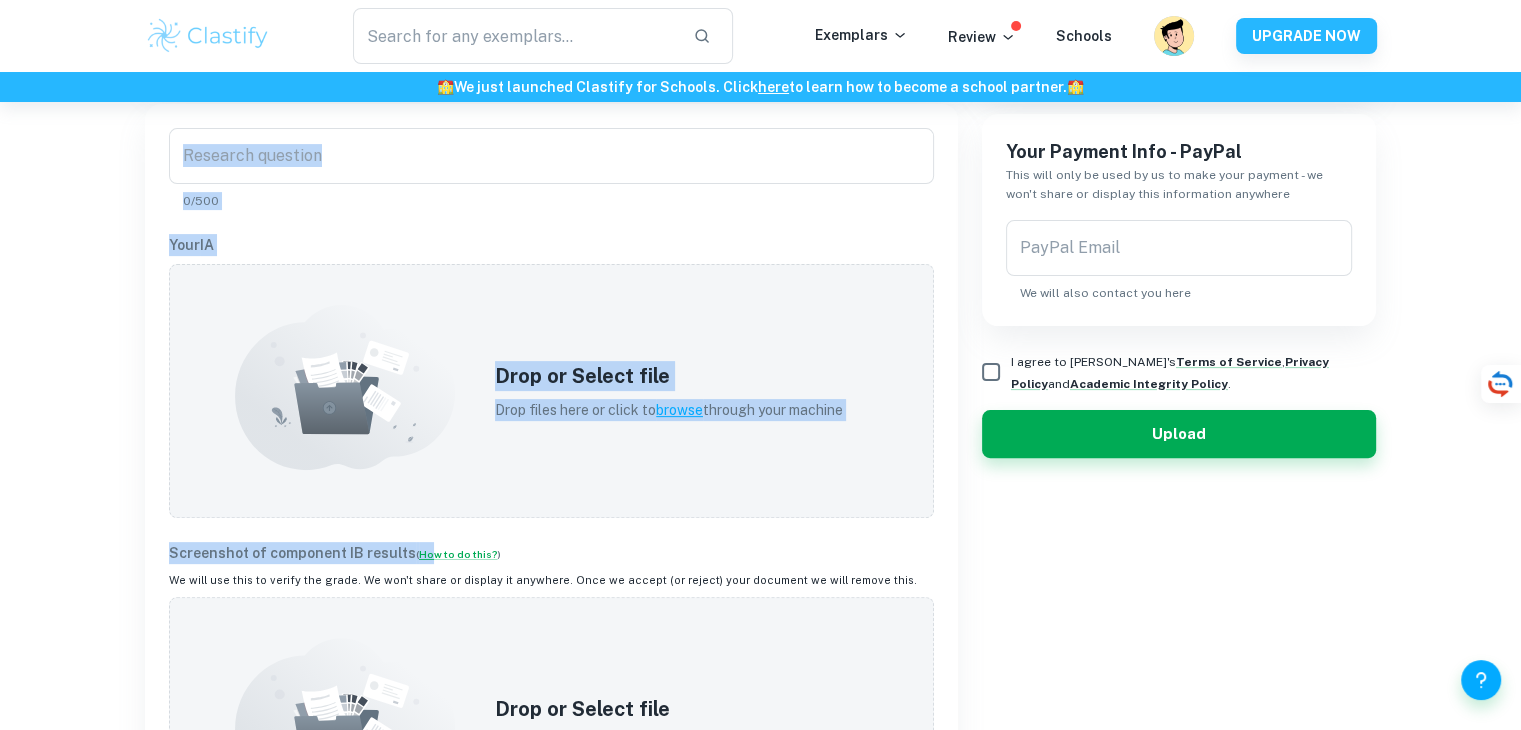 drag, startPoint x: 424, startPoint y: 353, endPoint x: 469, endPoint y: -33, distance: 388.6142 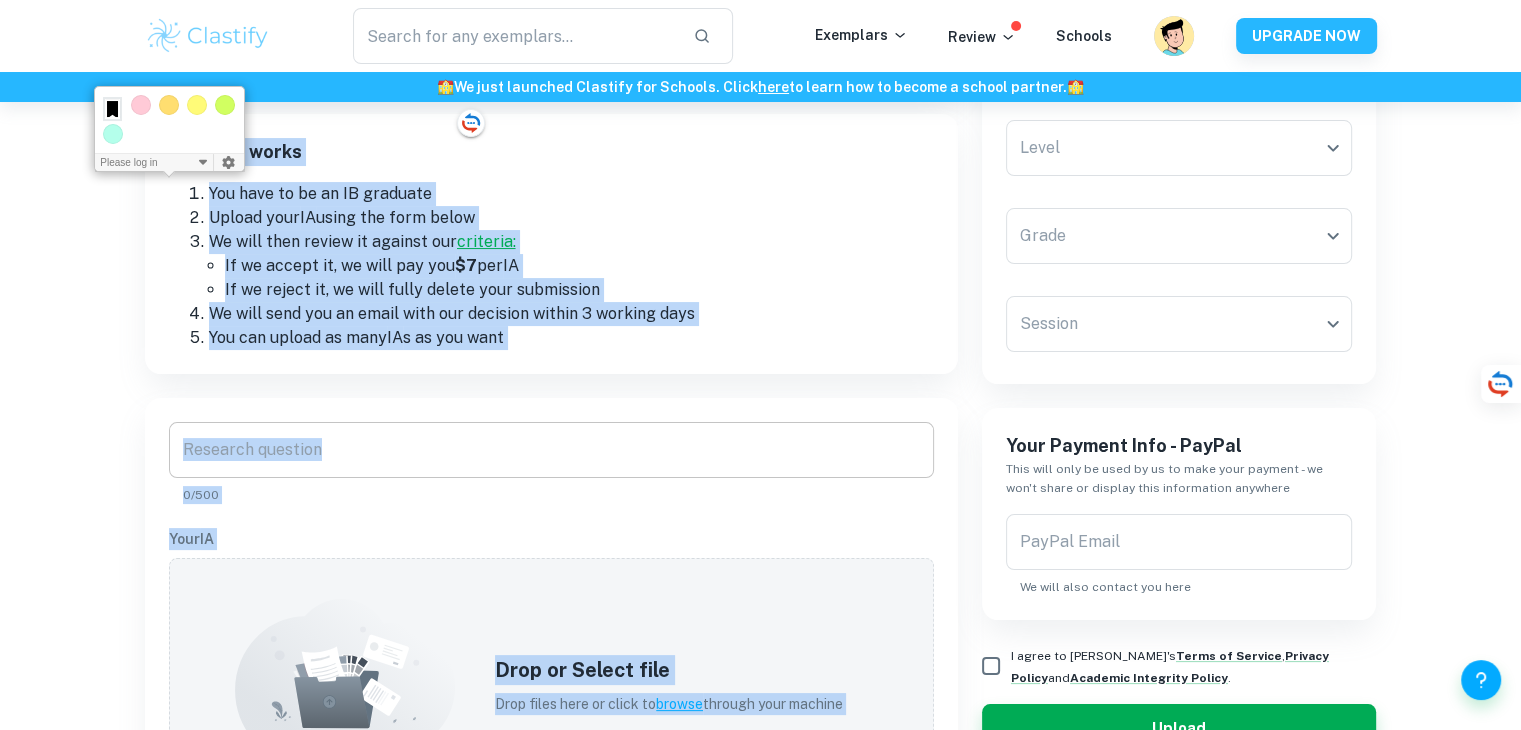click on "Research question" at bounding box center (551, 450) 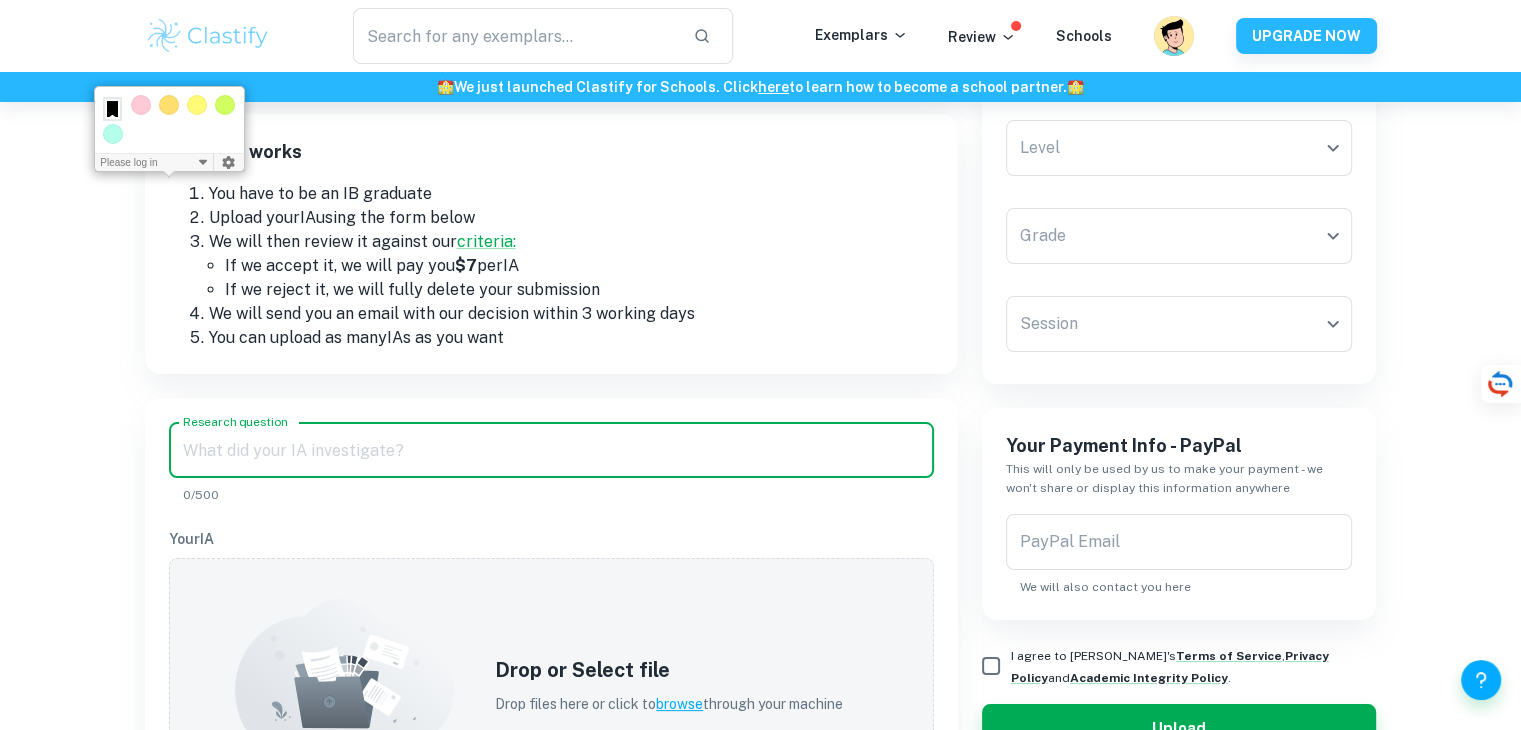 scroll, scrollTop: 0, scrollLeft: 0, axis: both 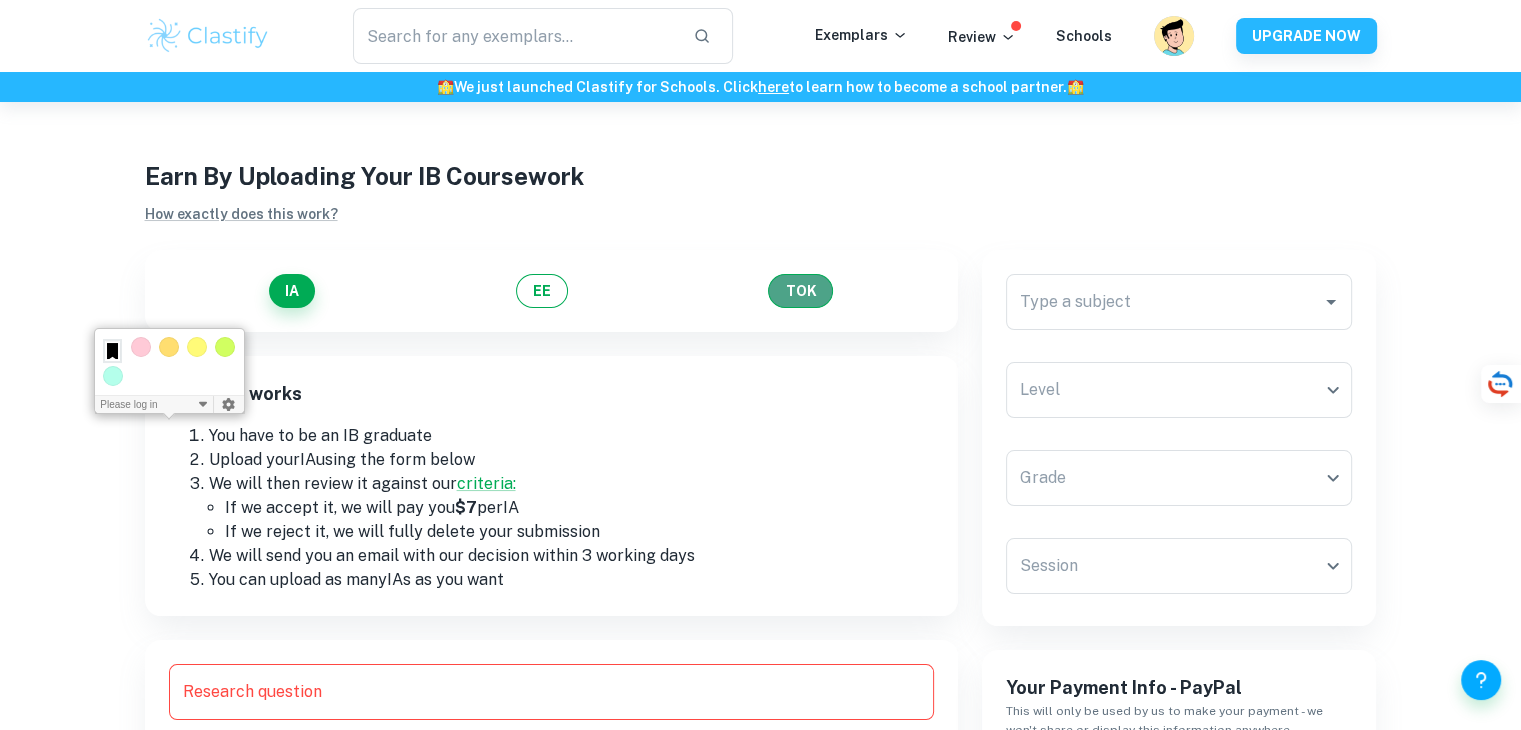 click on "TOK" at bounding box center [800, 291] 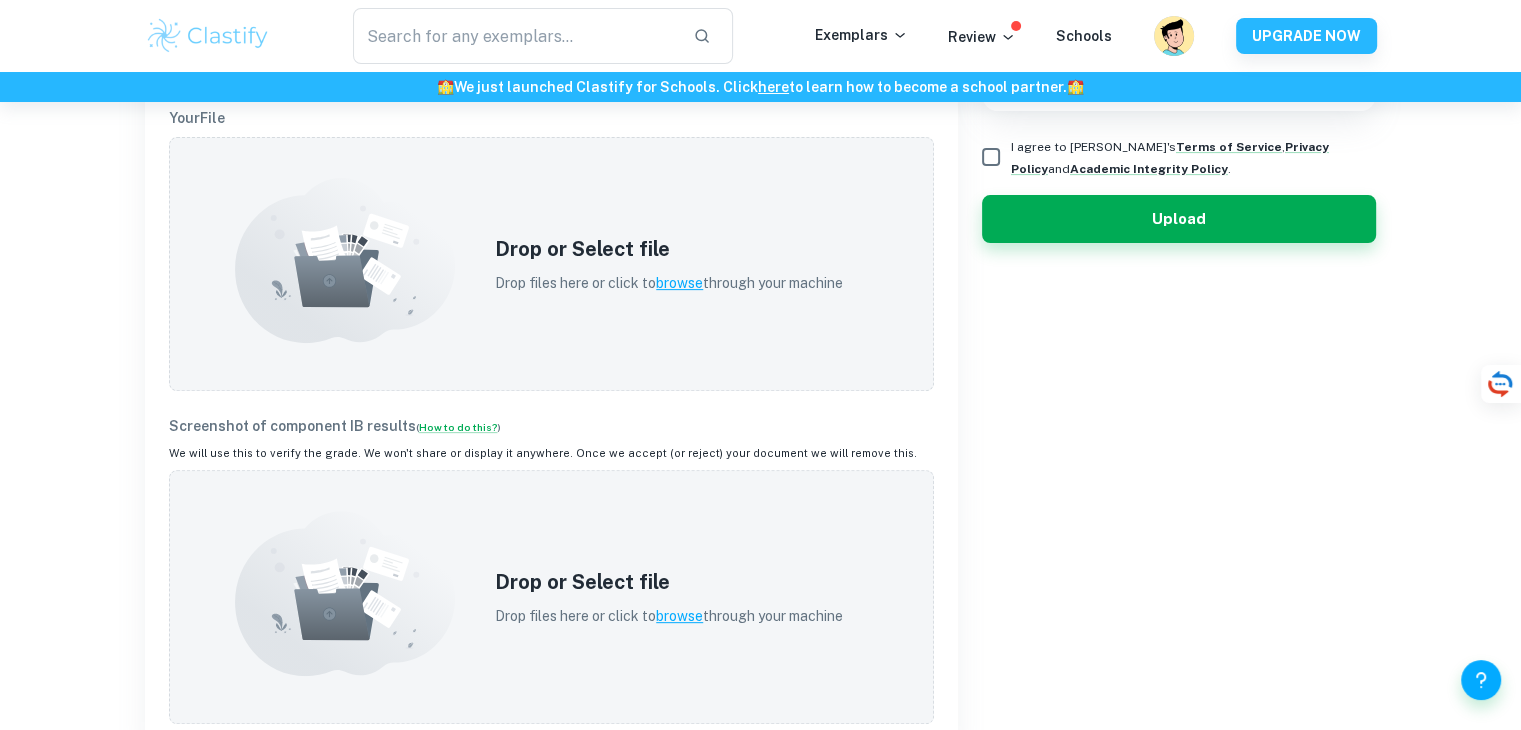 scroll, scrollTop: 664, scrollLeft: 0, axis: vertical 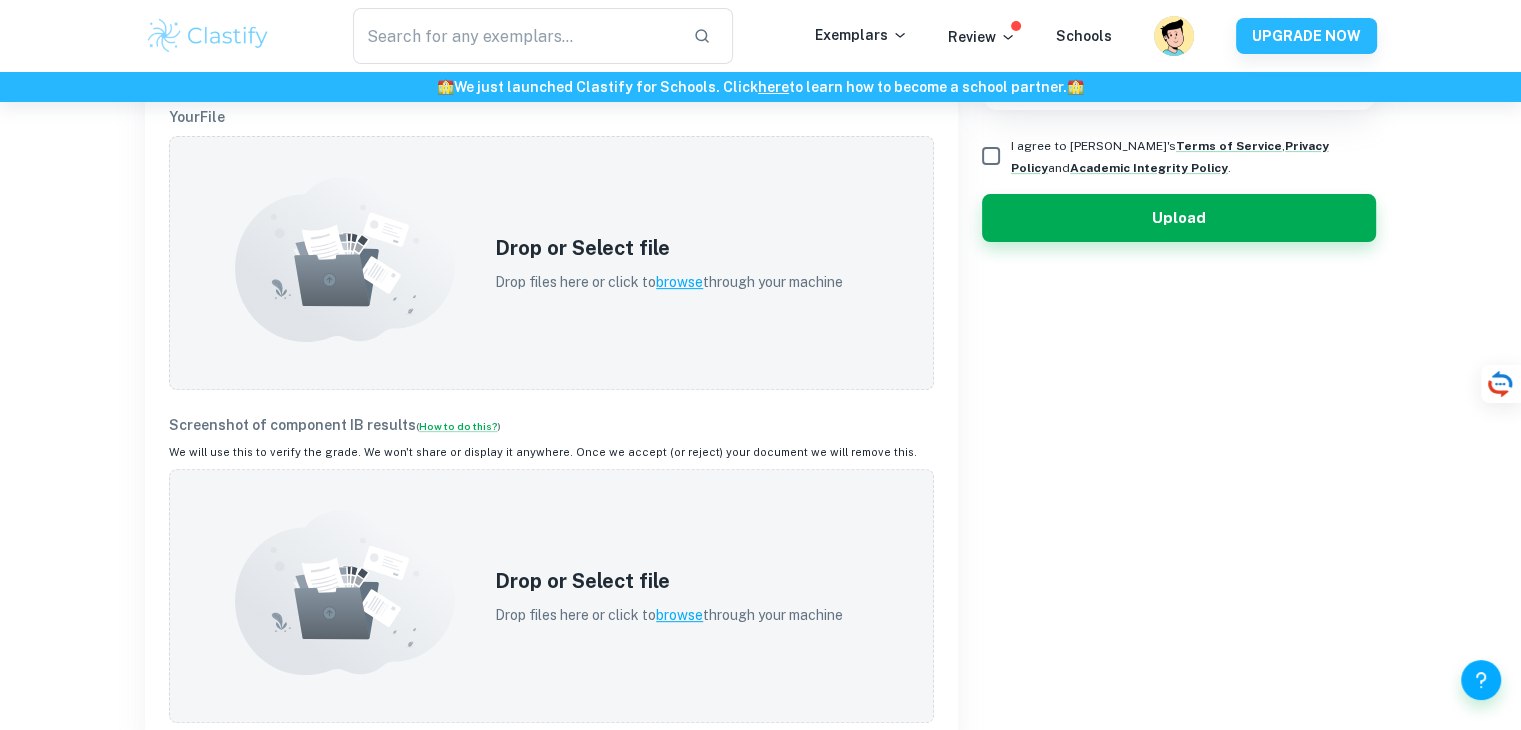 click on "Type ​ Type Grade ​ Grade Session ​ Session Your Payment Info - PayPal This will only be used by us to make your payment - we won't share or display this information anywhere PayPal Email PayPal Email We will also contact you here I agree to Clastify's  Terms of Service ,  Privacy Policy  and  Academic Integrity Policy . Upload" at bounding box center (1167, 154) 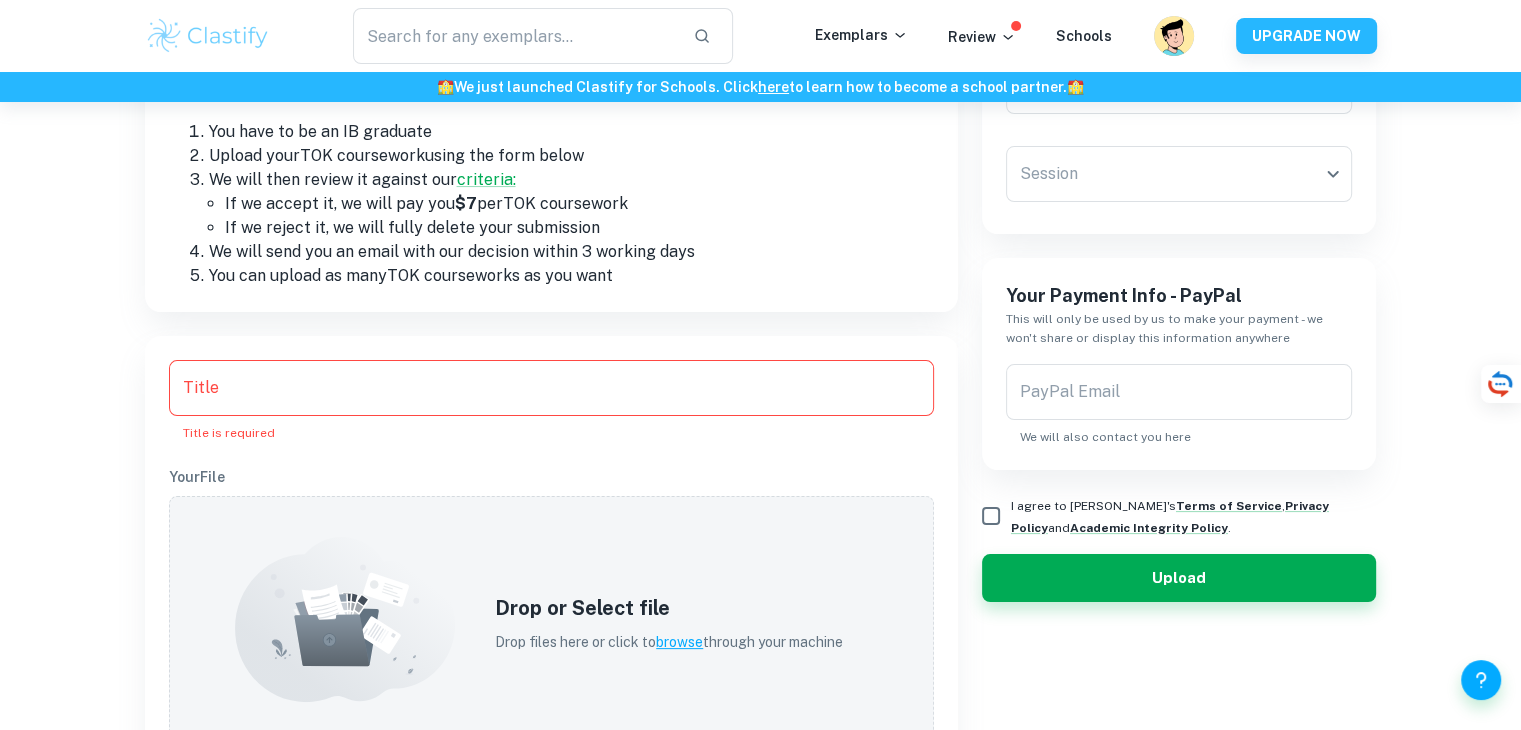 scroll, scrollTop: 300, scrollLeft: 0, axis: vertical 